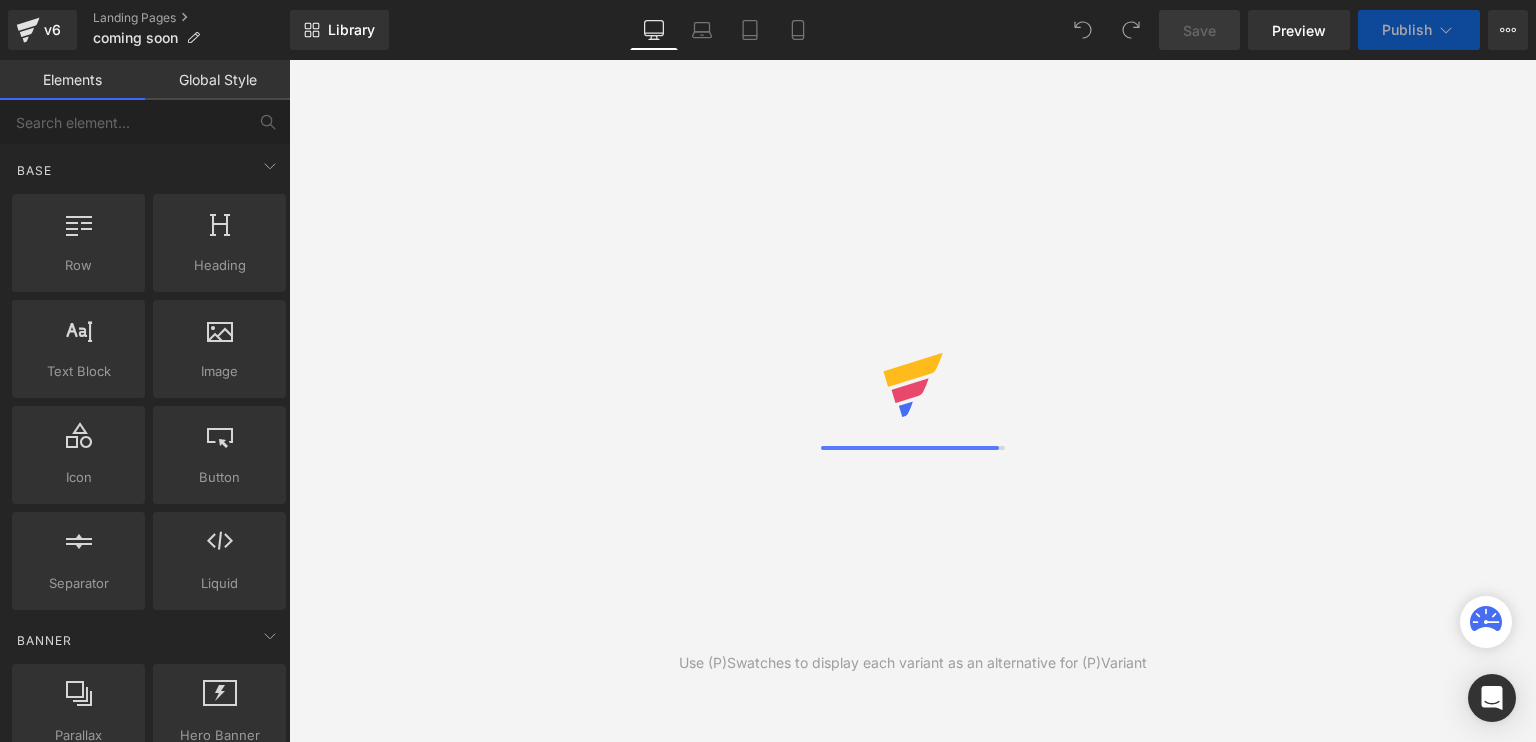scroll, scrollTop: 3840, scrollLeft: 0, axis: vertical 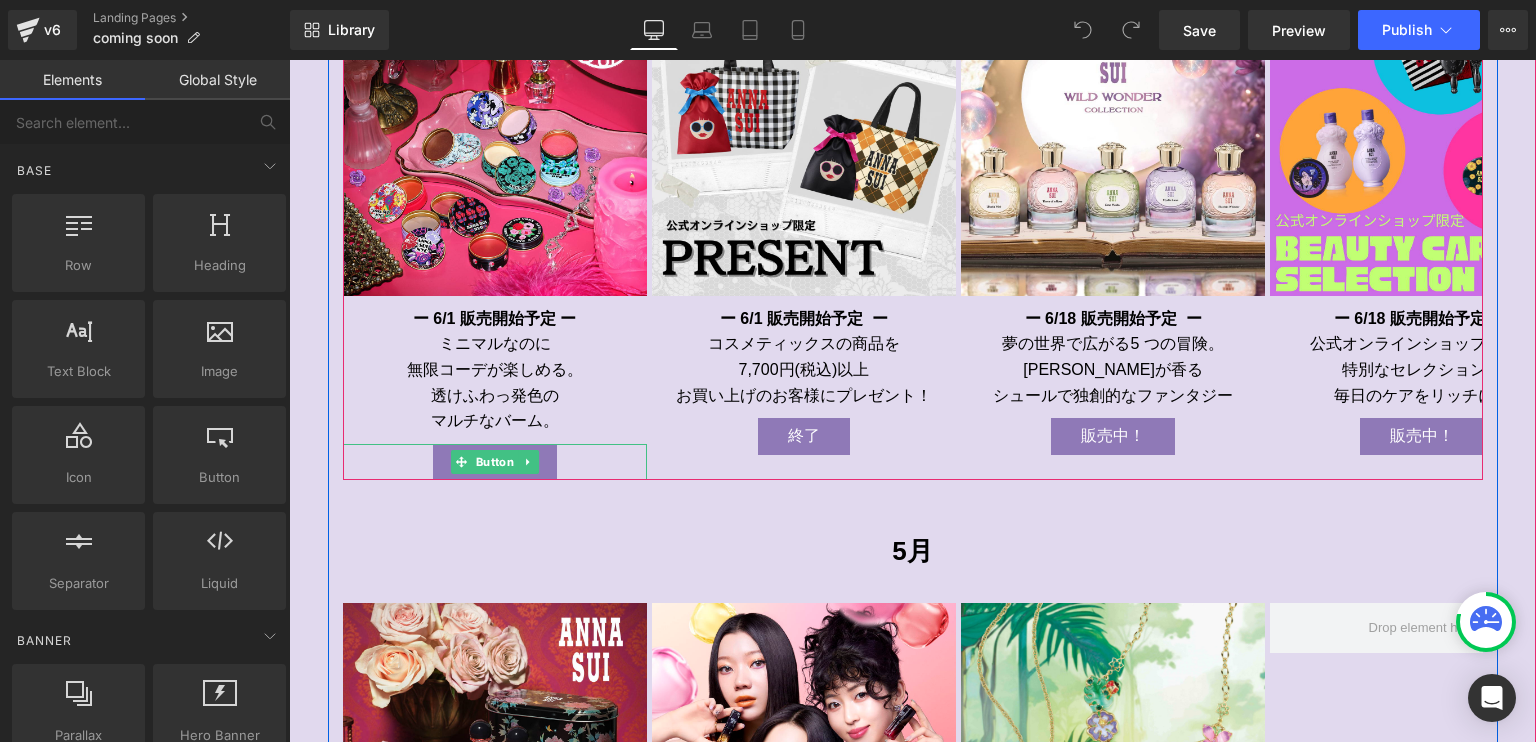 click 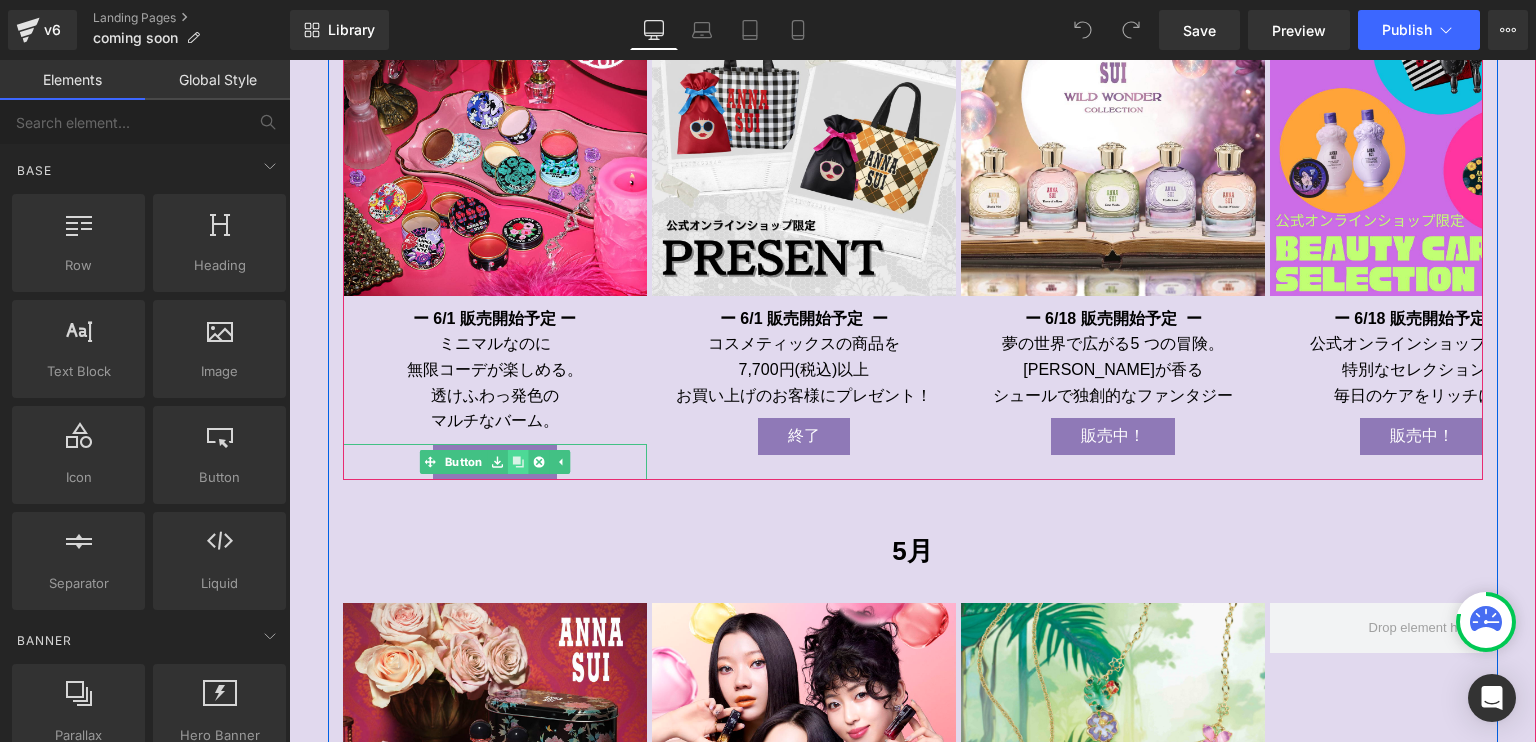 click 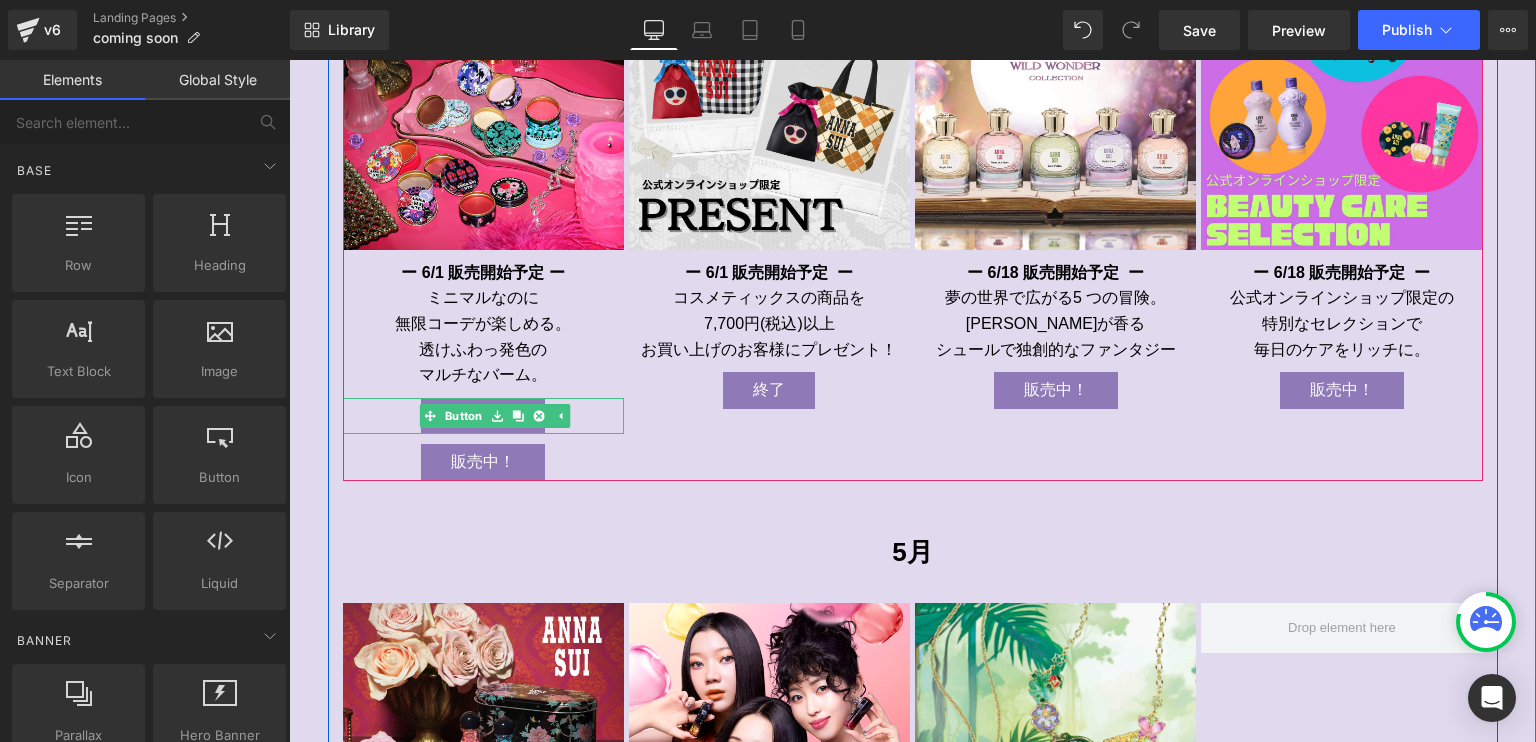 scroll, scrollTop: 1417, scrollLeft: 0, axis: vertical 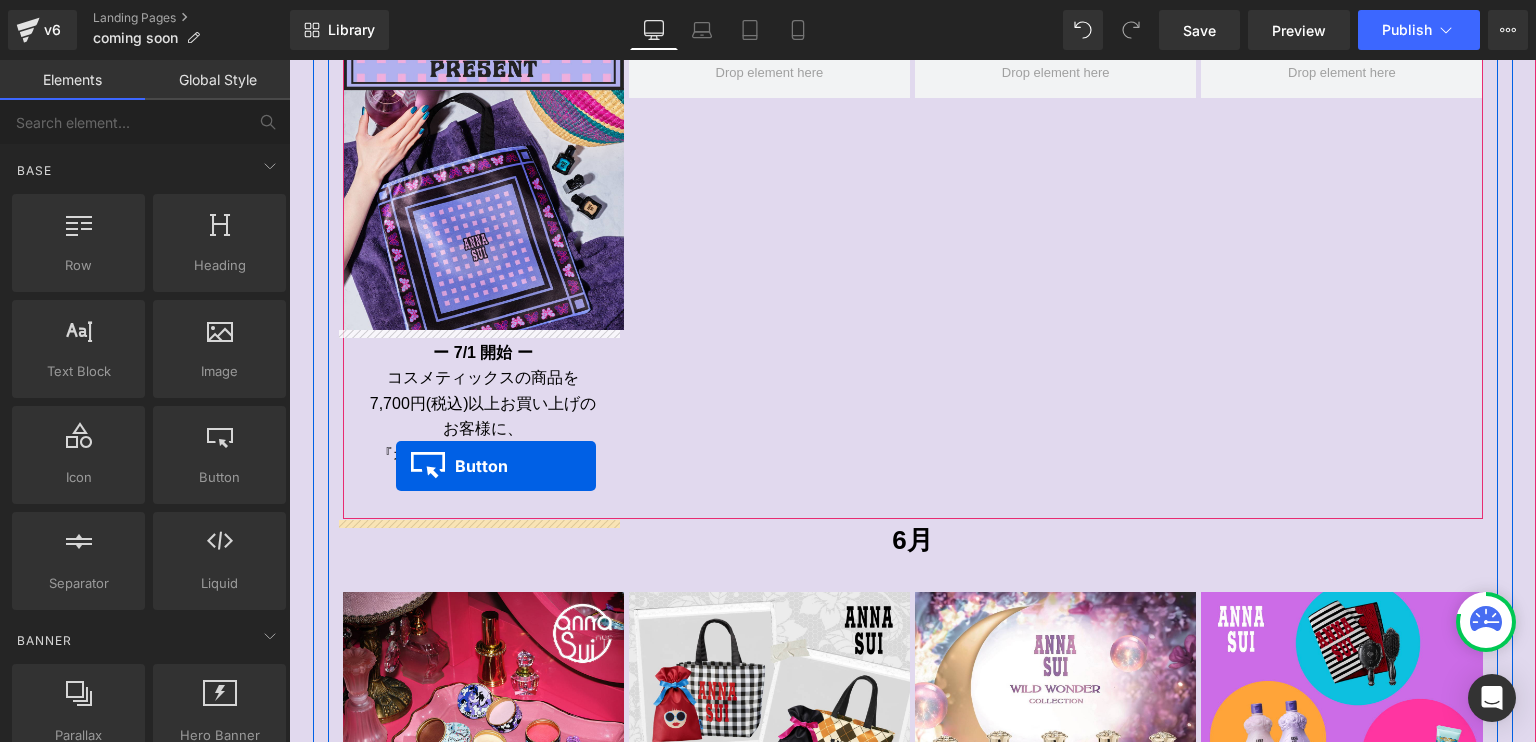 drag, startPoint x: 444, startPoint y: 488, endPoint x: 396, endPoint y: 466, distance: 52.801514 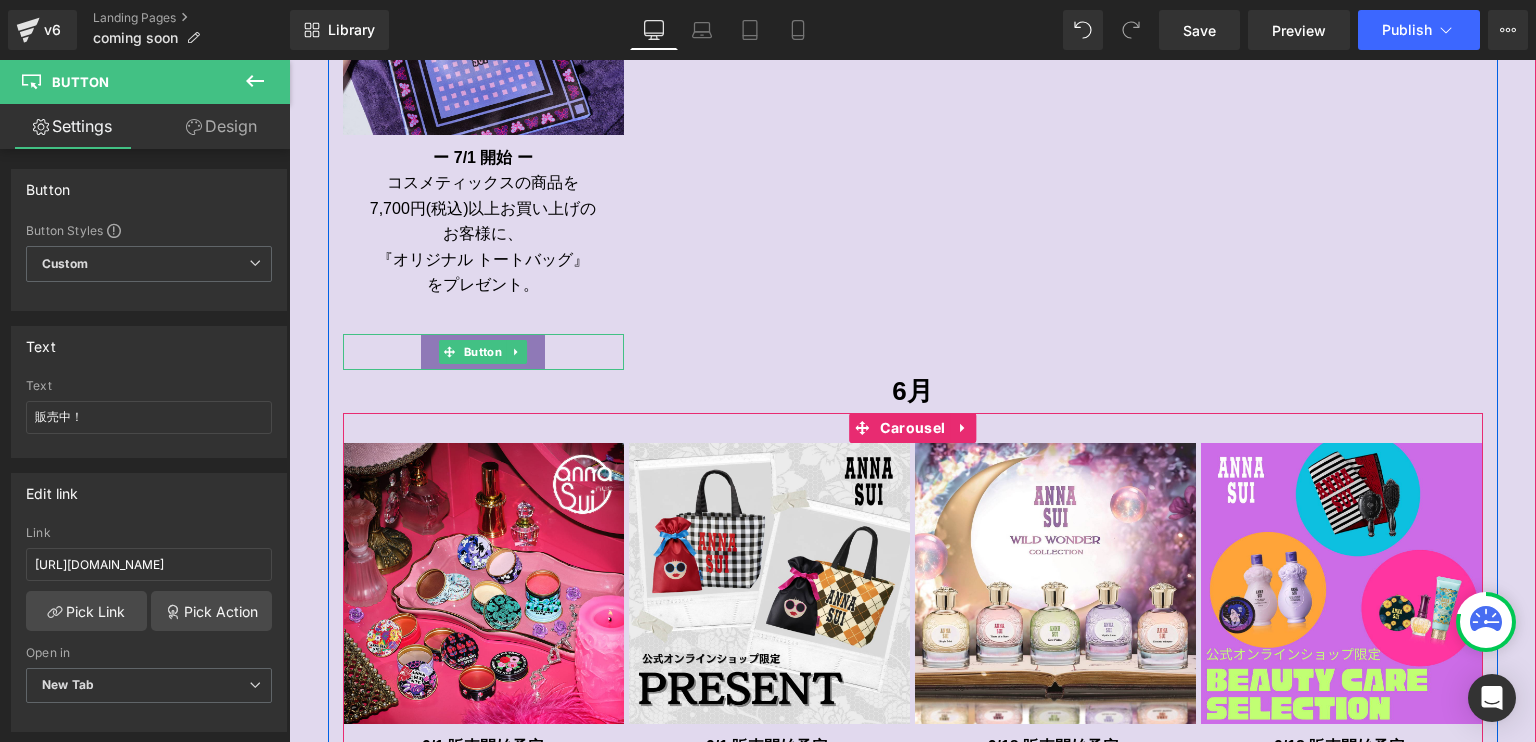 scroll, scrollTop: 817, scrollLeft: 0, axis: vertical 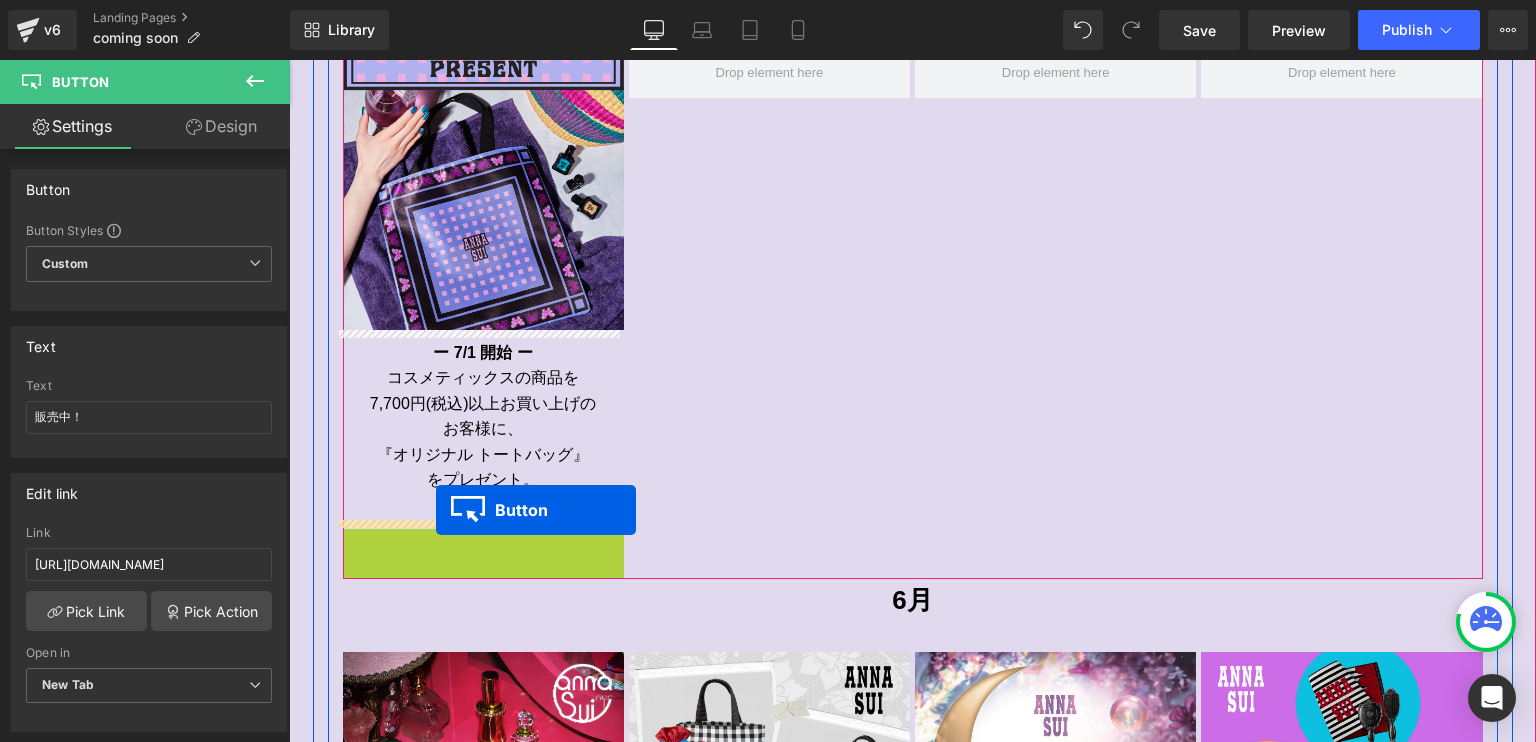 drag, startPoint x: 440, startPoint y: 545, endPoint x: 436, endPoint y: 511, distance: 34.234486 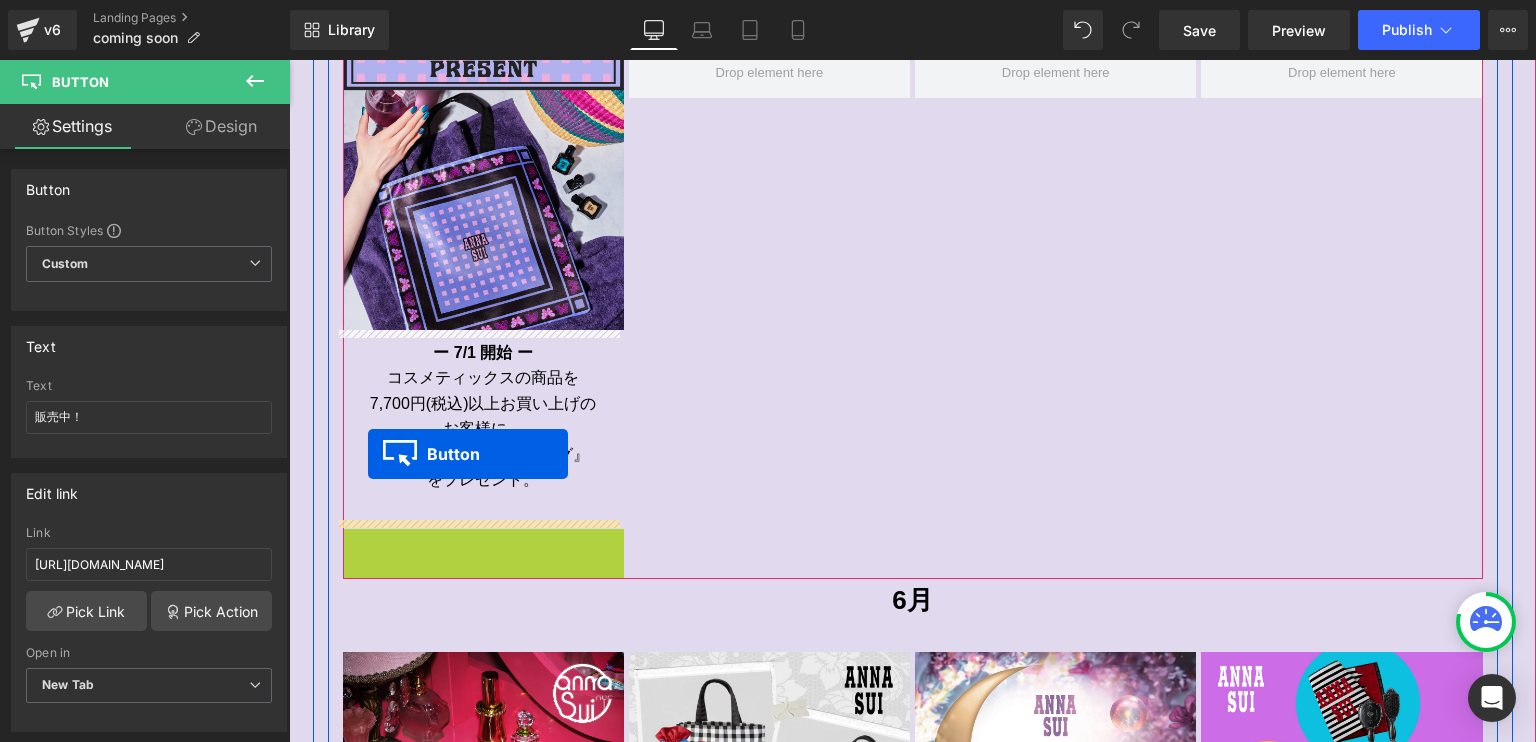 drag, startPoint x: 440, startPoint y: 548, endPoint x: 368, endPoint y: 455, distance: 117.61378 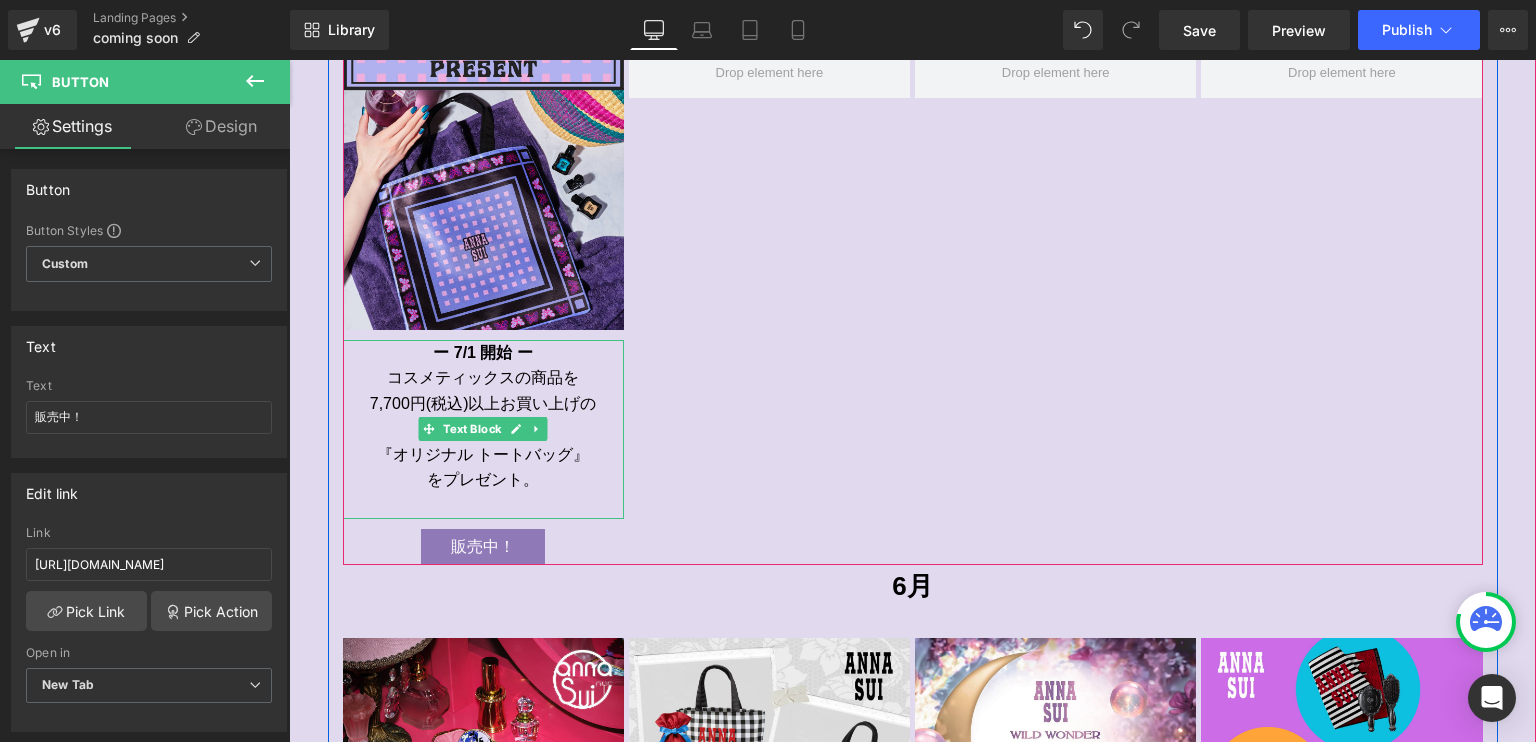 click on "をプレゼント。" at bounding box center (483, 480) 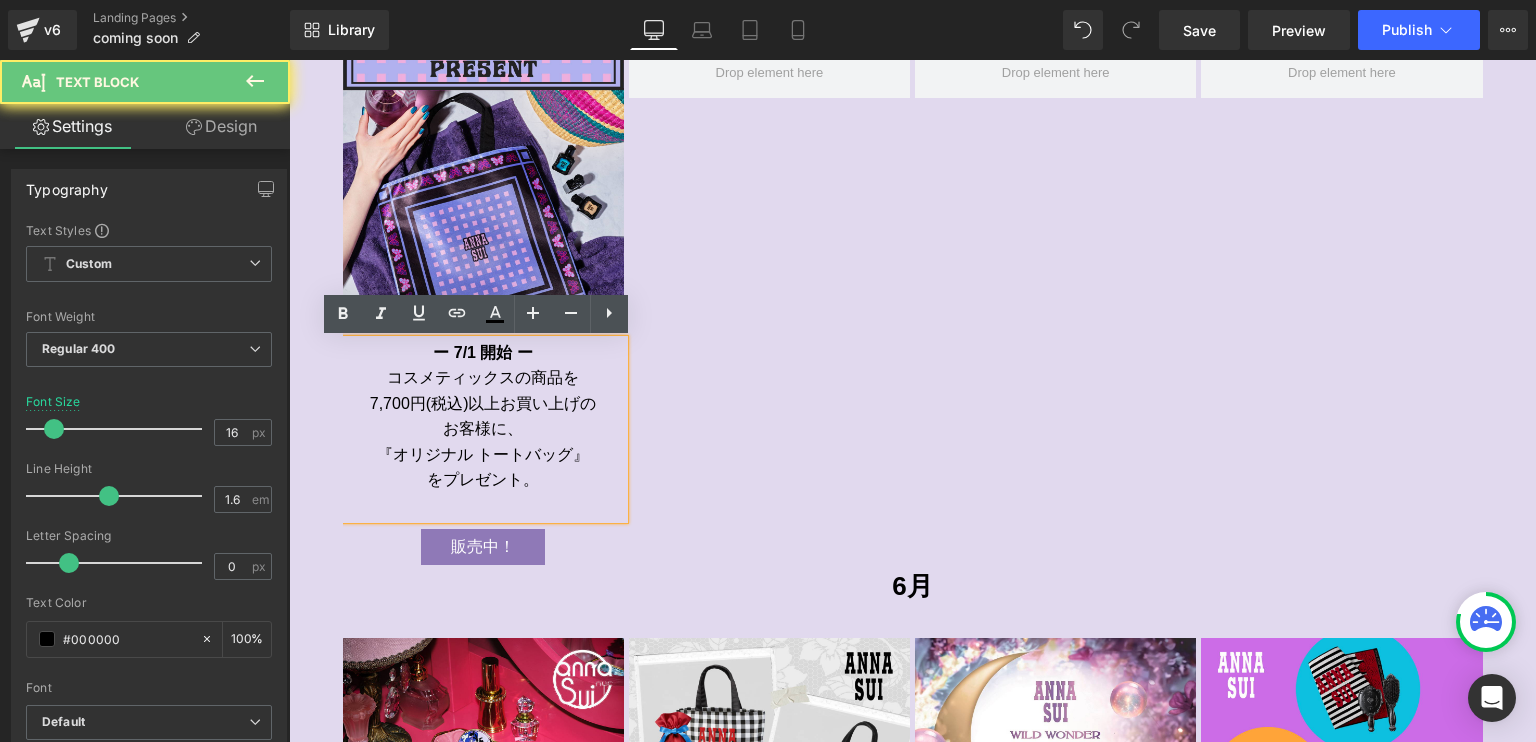 click at bounding box center [483, 506] 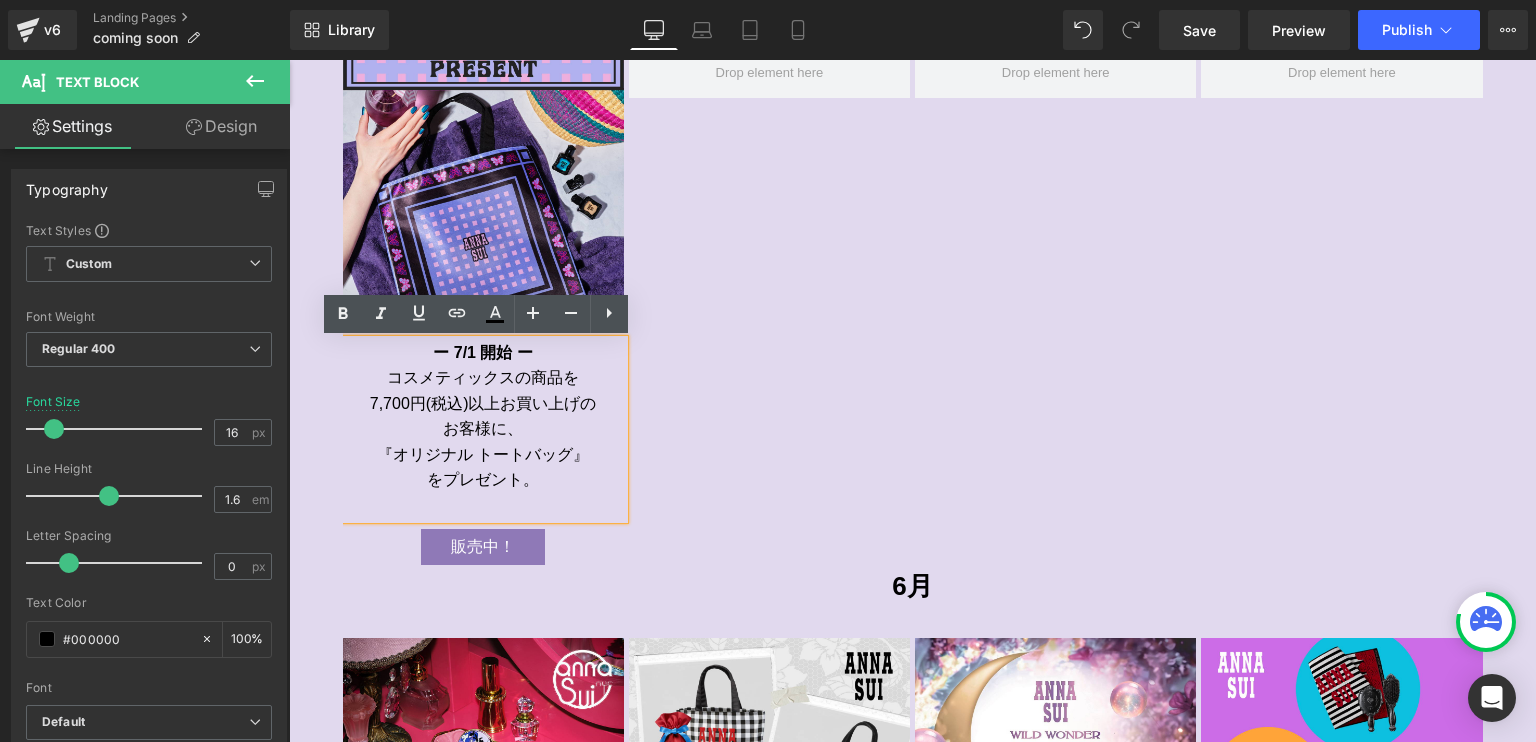 type 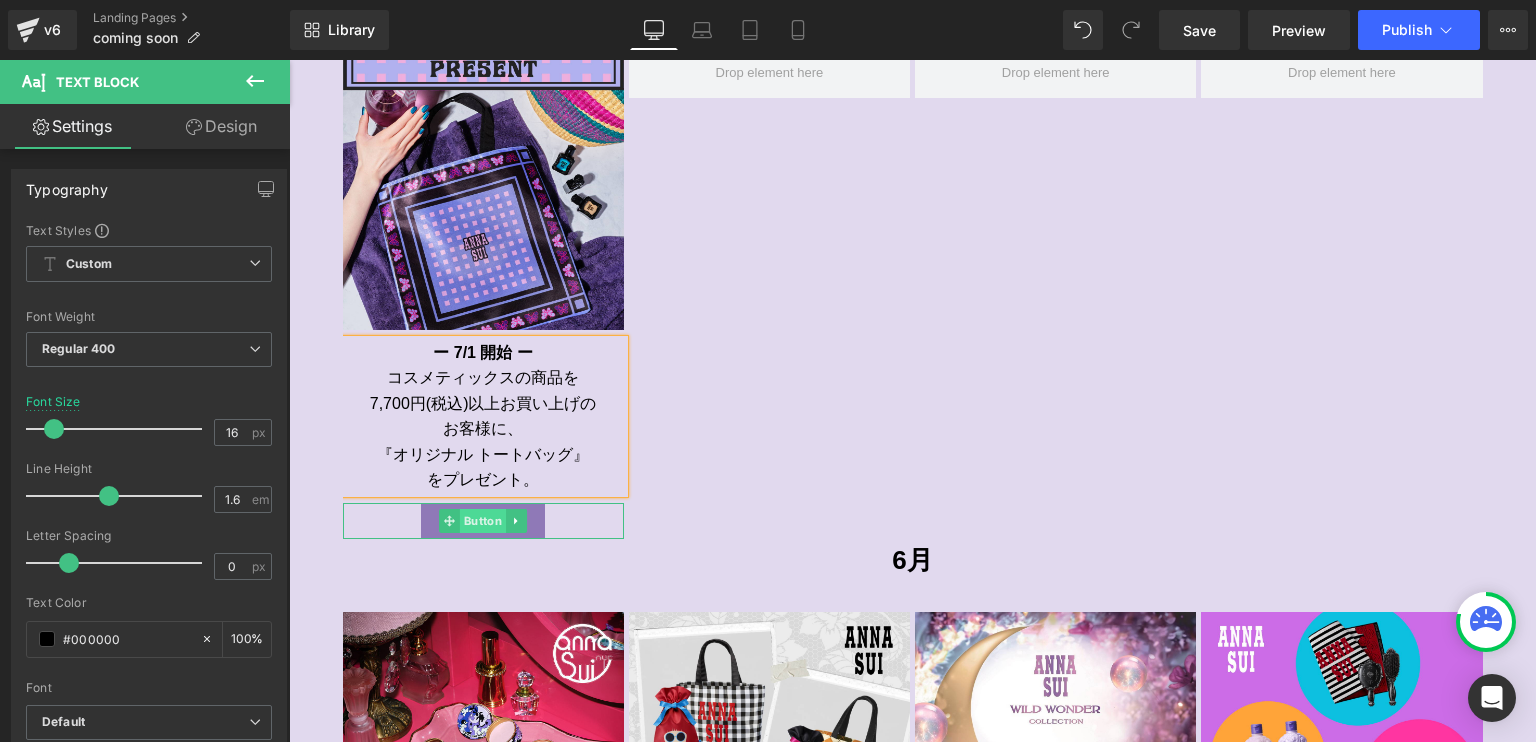 click on "Button" at bounding box center [483, 521] 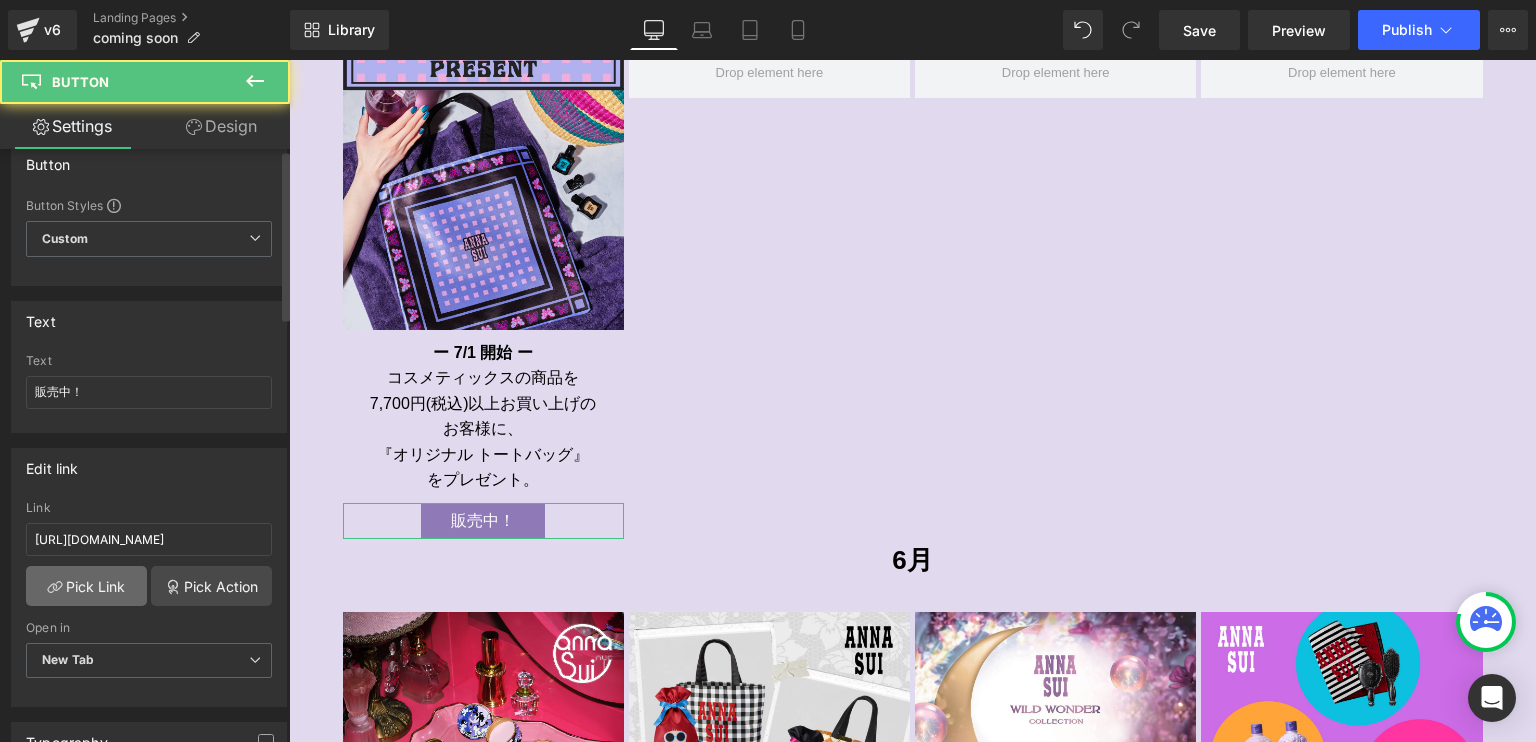 scroll, scrollTop: 100, scrollLeft: 0, axis: vertical 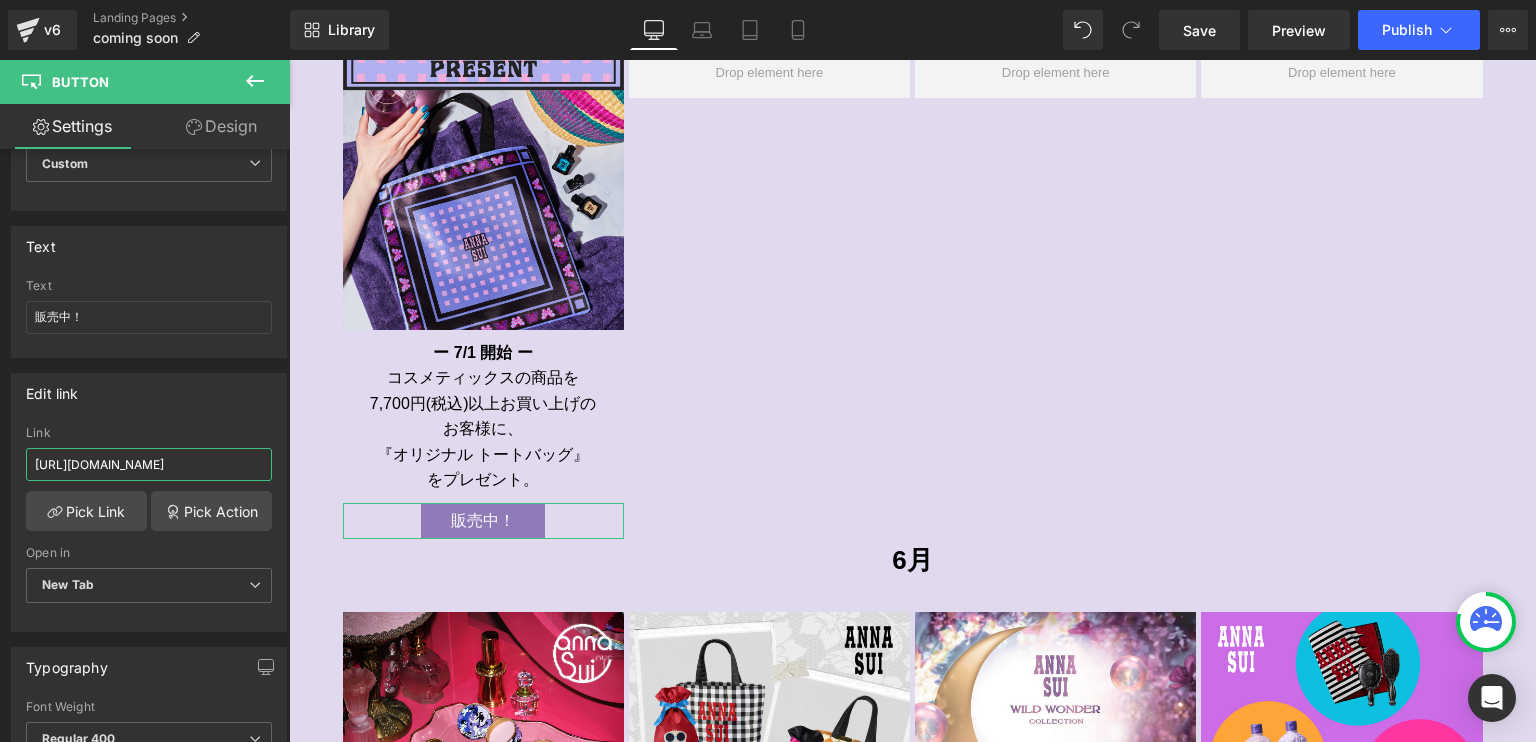 drag, startPoint x: 325, startPoint y: 522, endPoint x: 292, endPoint y: 462, distance: 68.47627 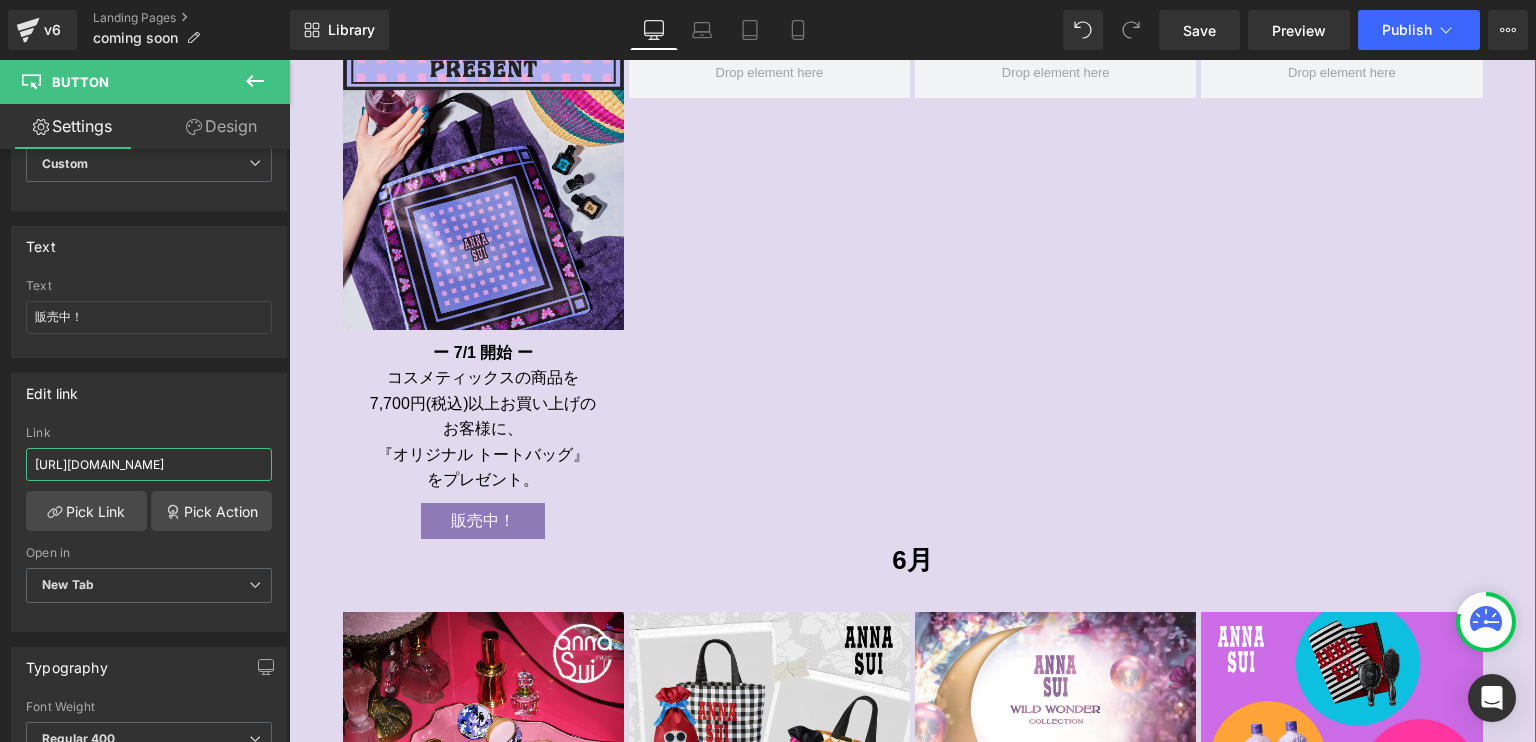 scroll, scrollTop: 0, scrollLeft: 40, axis: horizontal 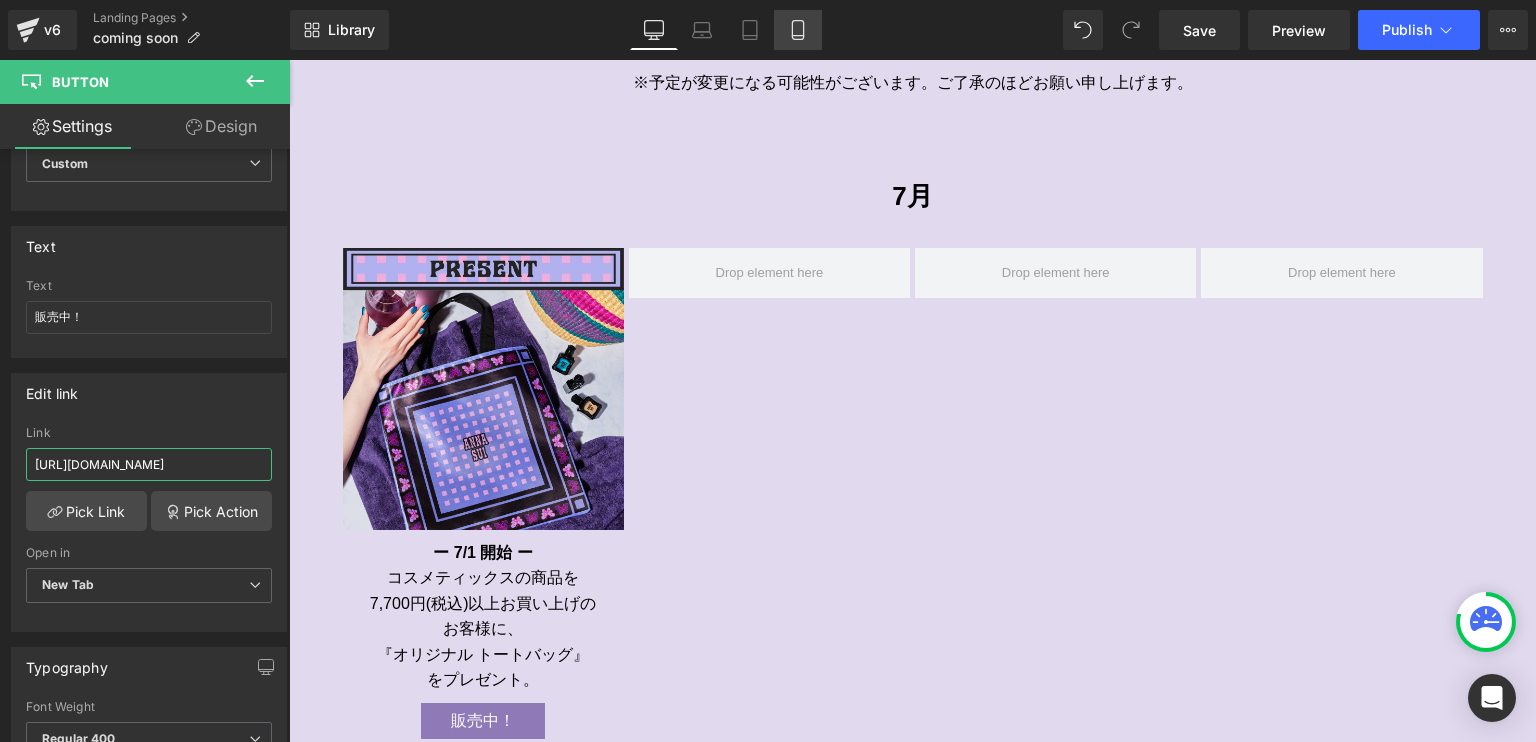 type on "https://annasui.co.jp/blogs/news/25sujul_gwp" 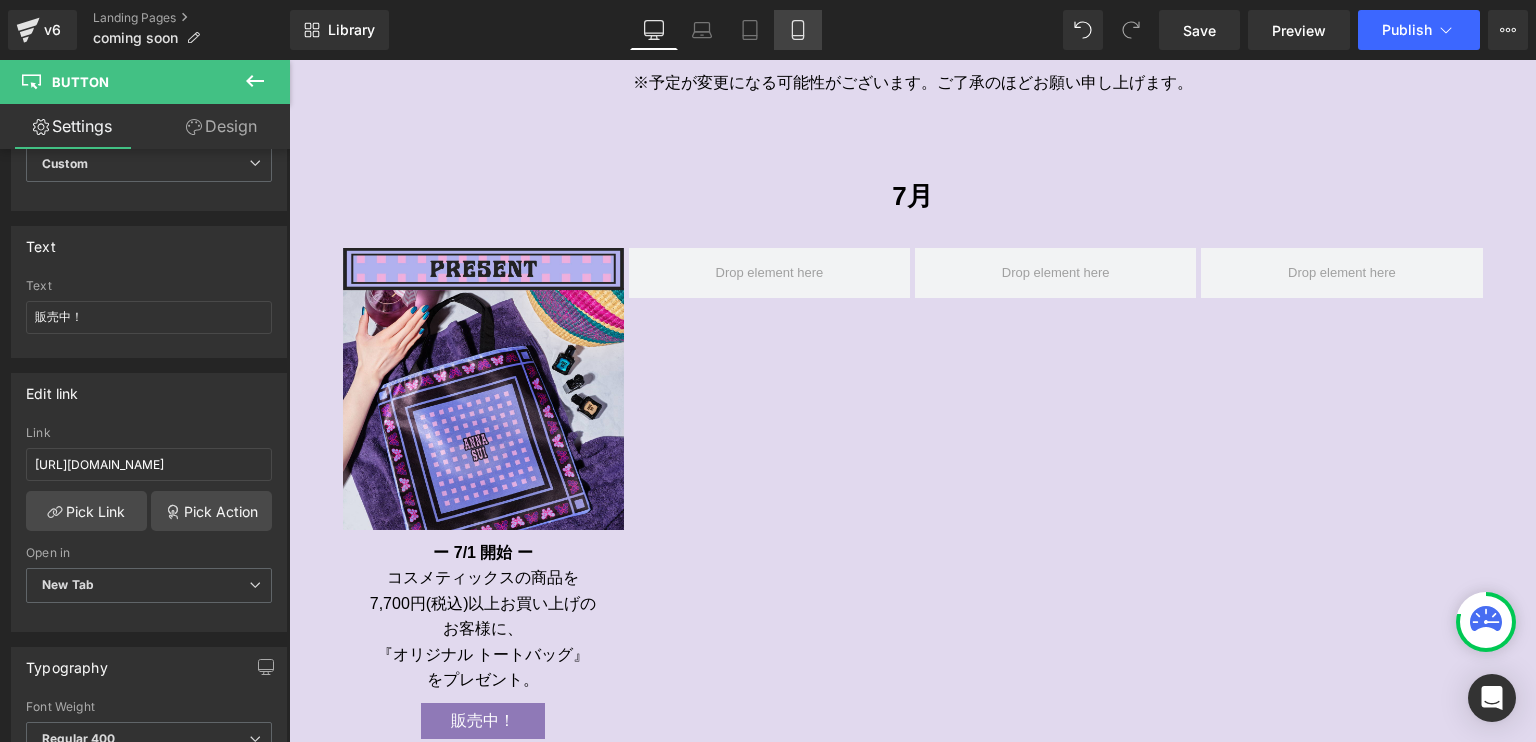 click 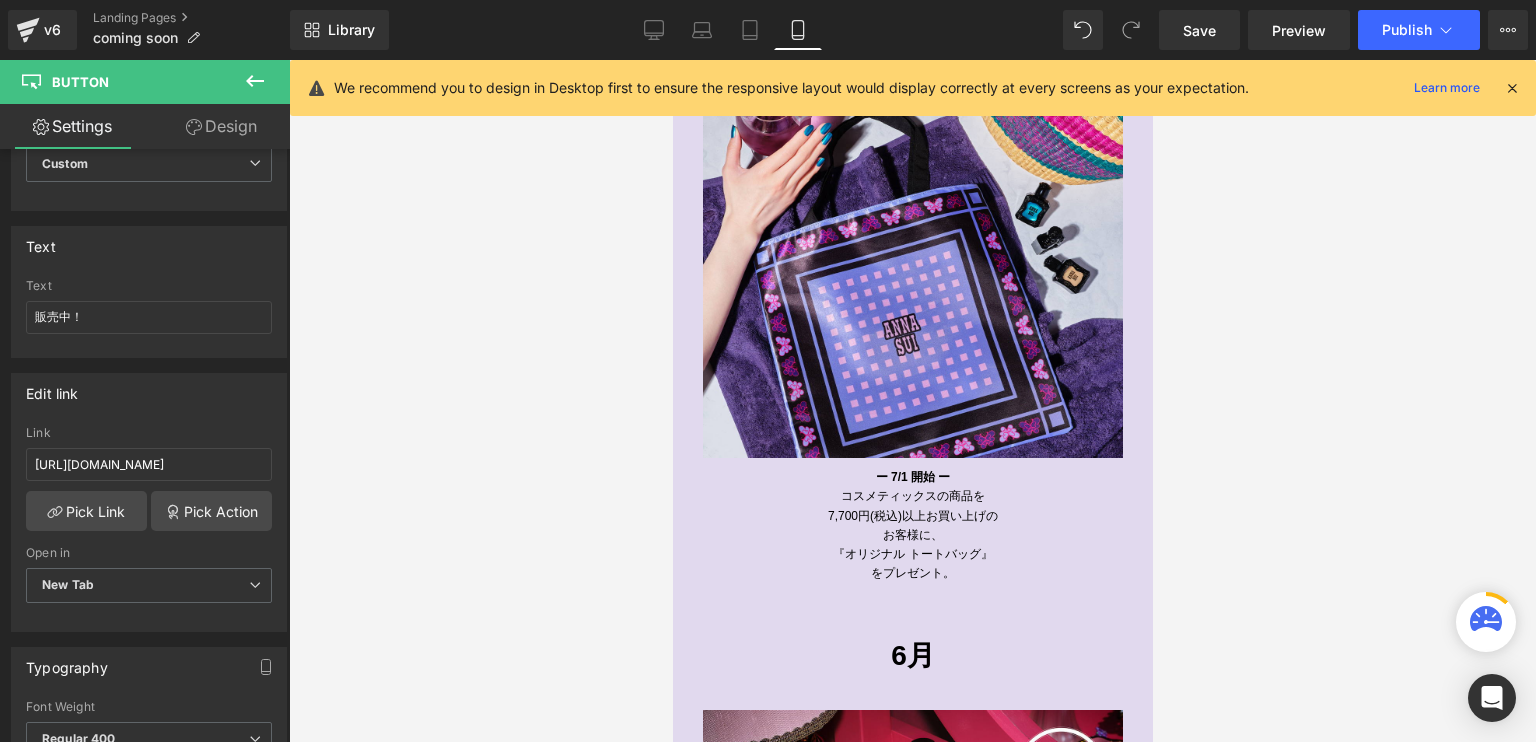 scroll, scrollTop: 0, scrollLeft: 0, axis: both 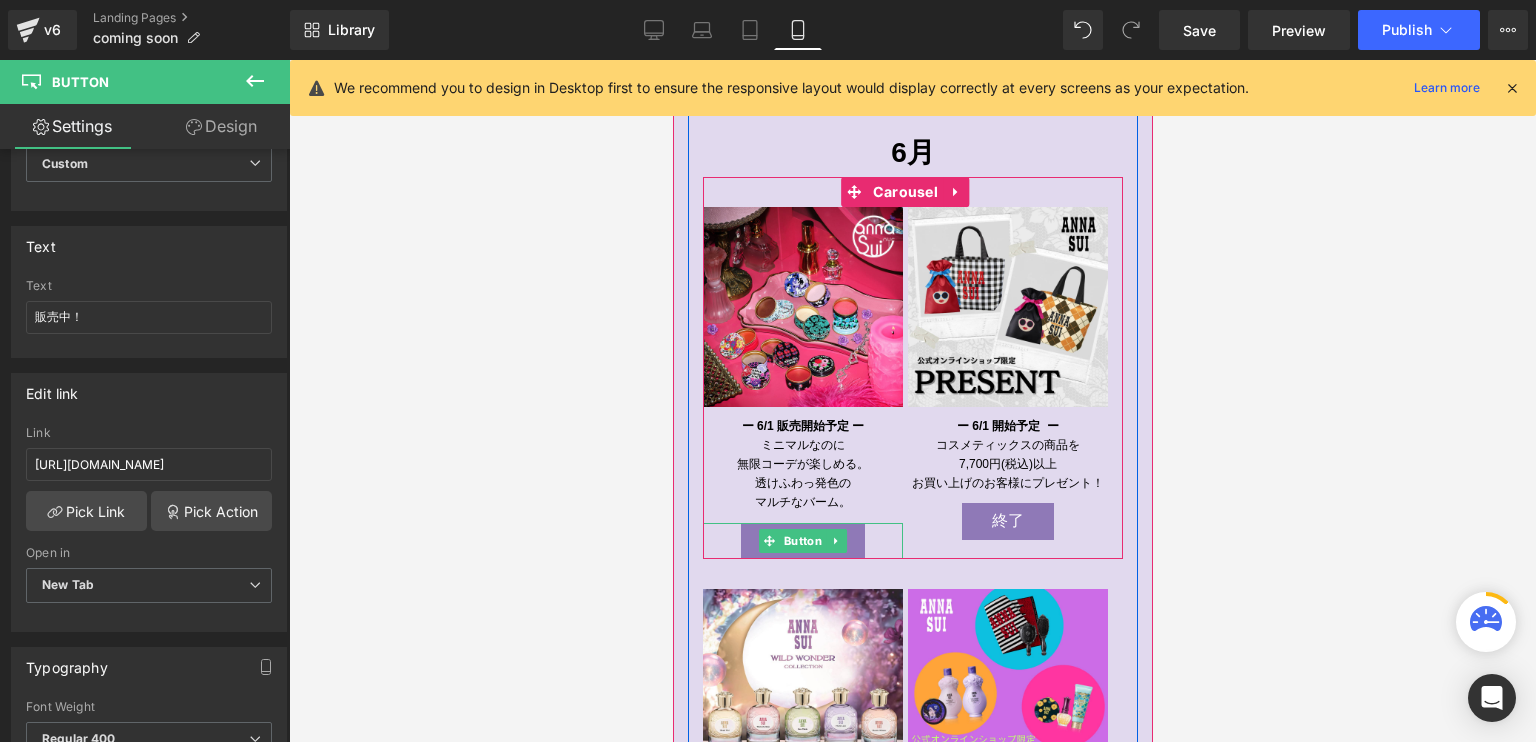 click 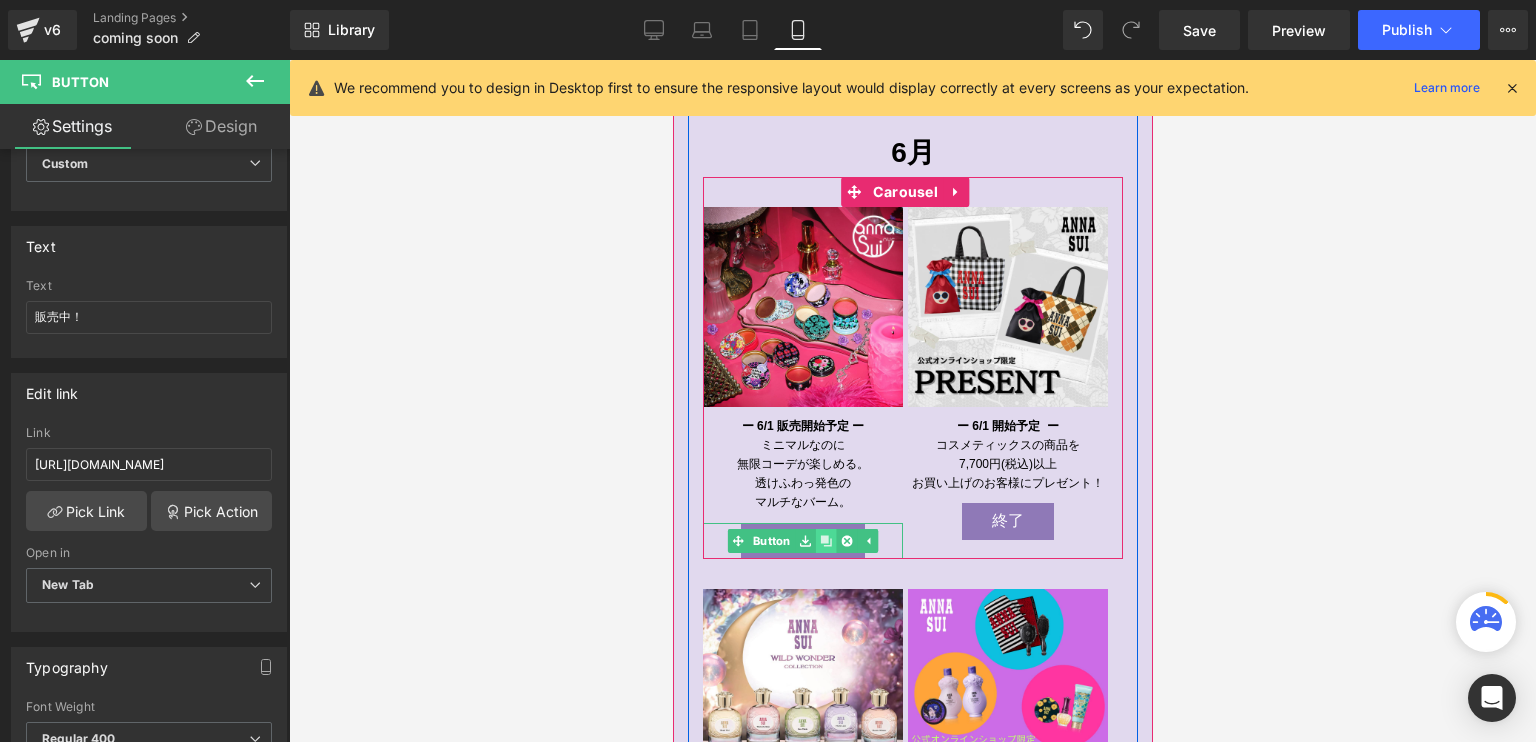 click 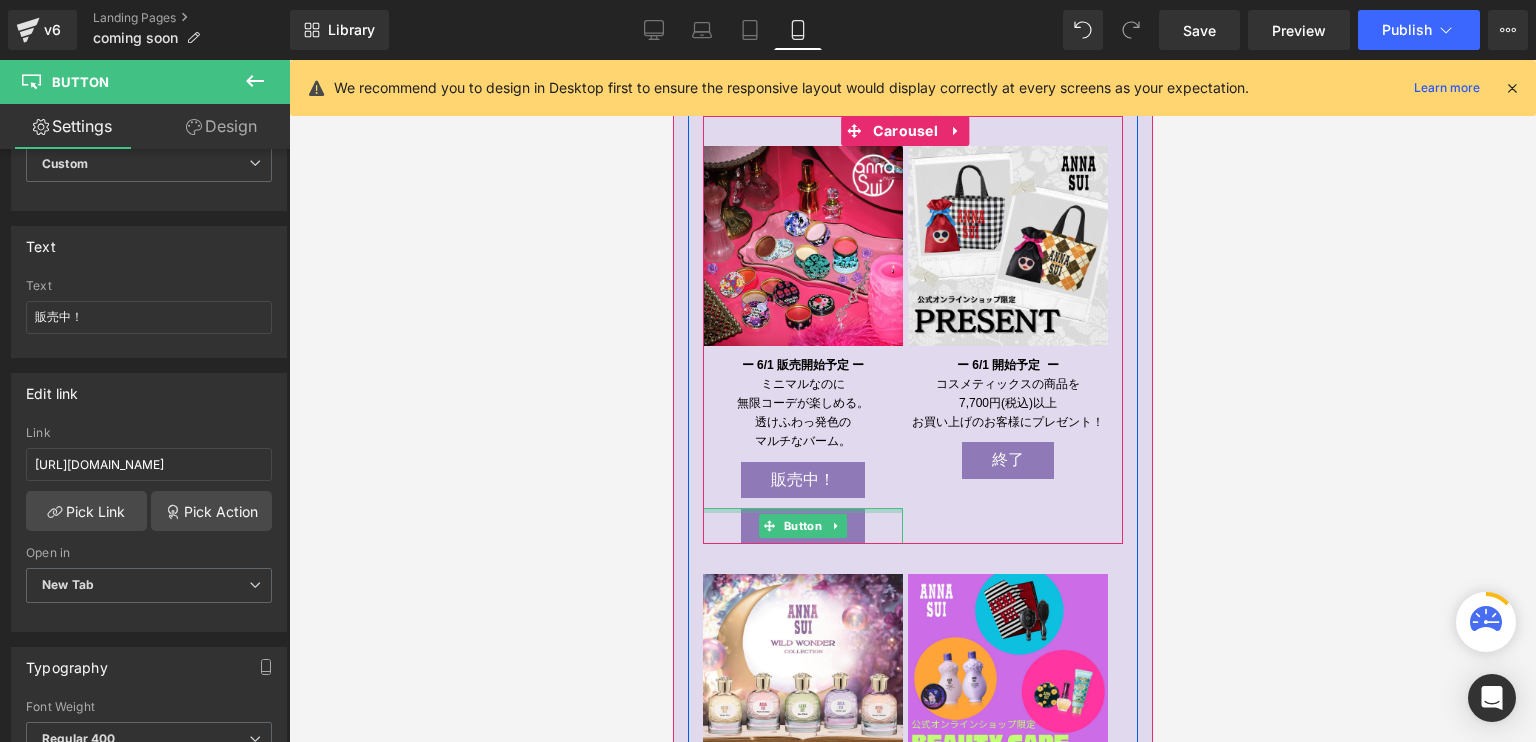scroll, scrollTop: 927, scrollLeft: 0, axis: vertical 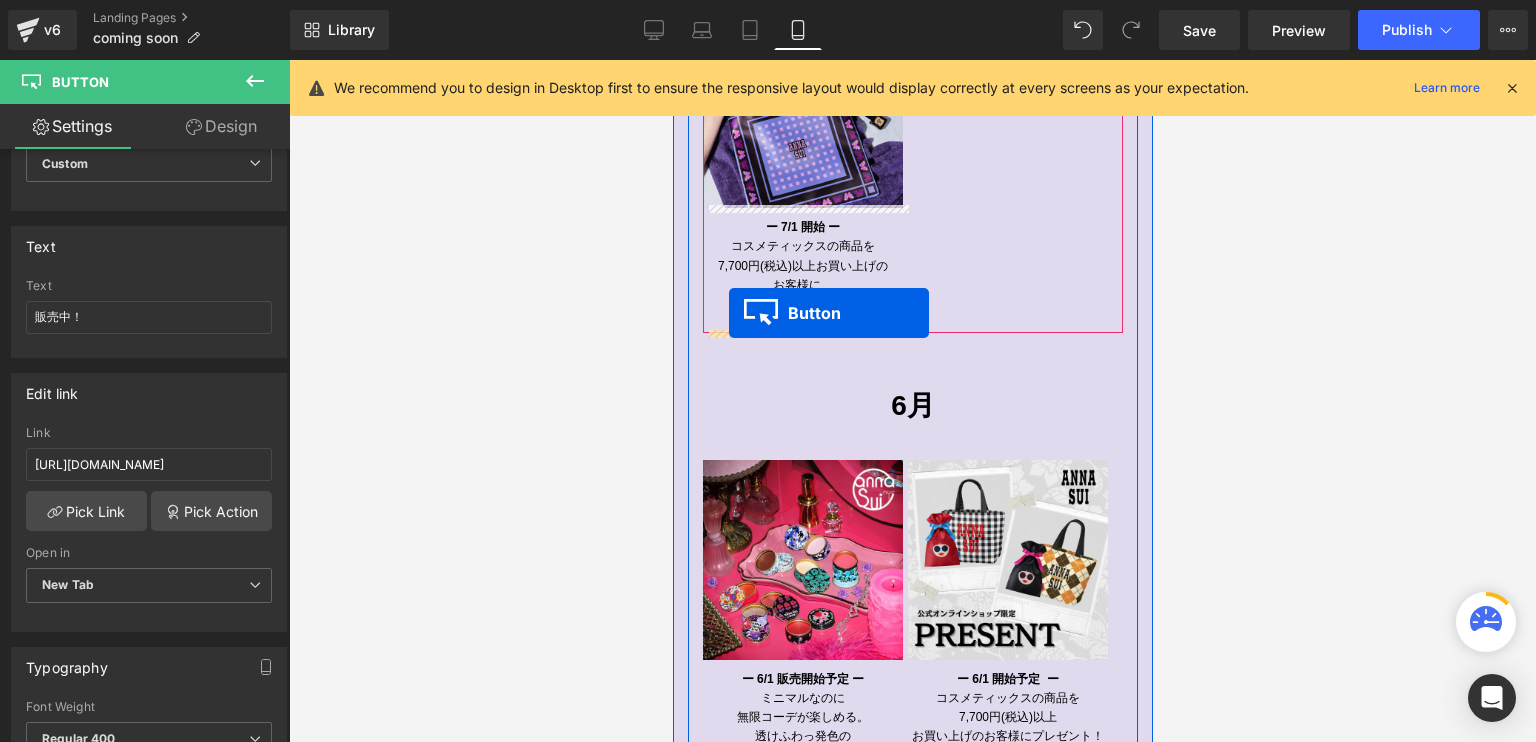 drag, startPoint x: 769, startPoint y: 559, endPoint x: 728, endPoint y: 313, distance: 249.39326 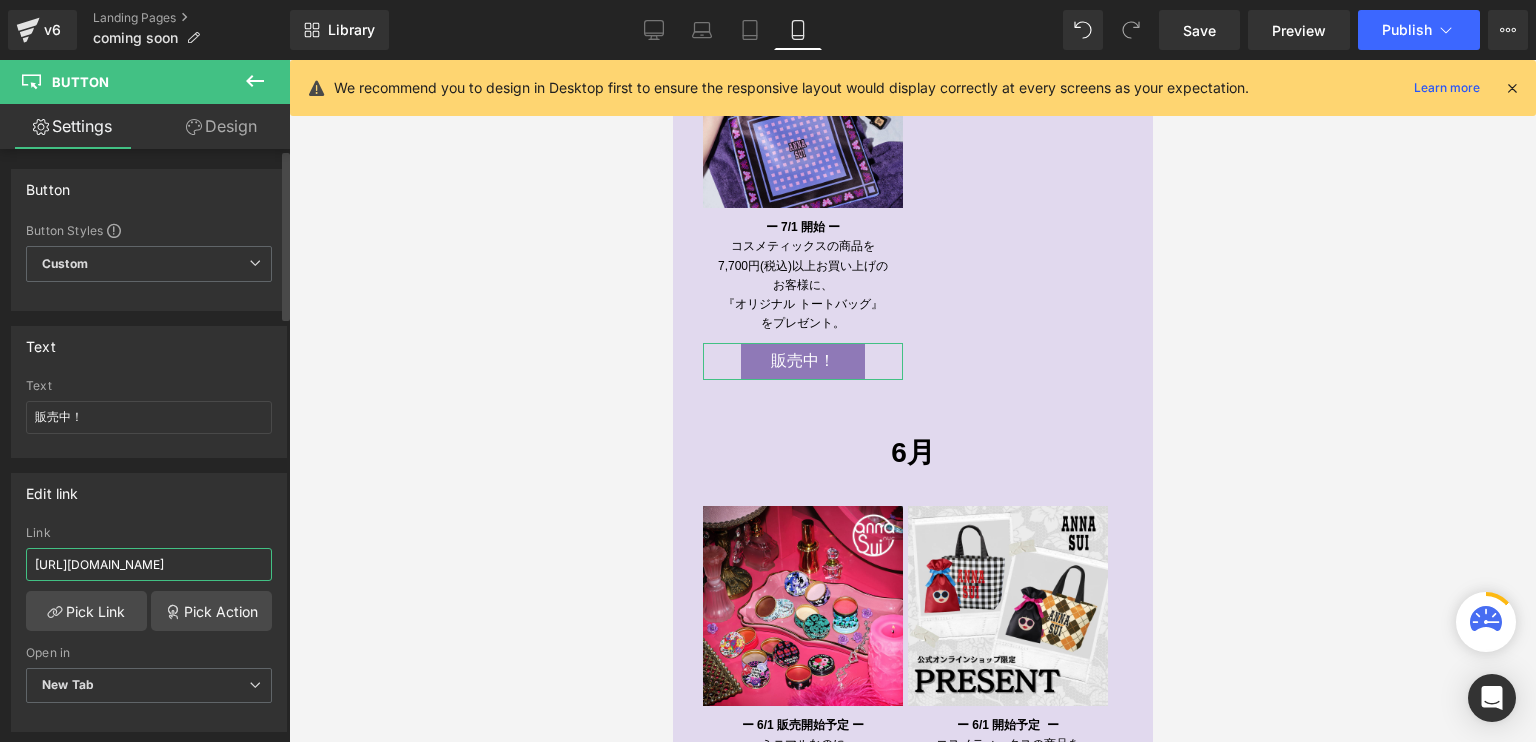 drag, startPoint x: 34, startPoint y: 560, endPoint x: 236, endPoint y: 485, distance: 215.47389 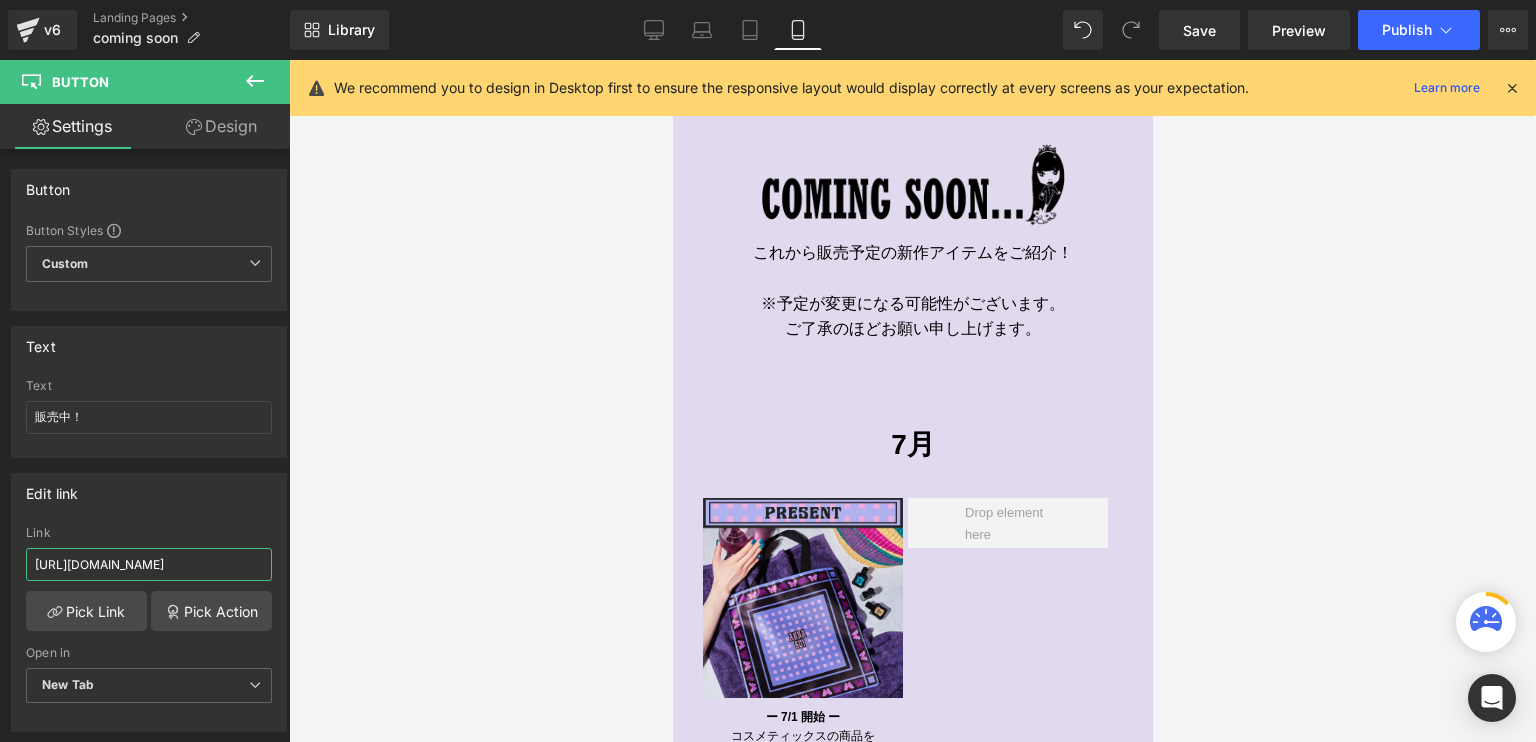 scroll, scrollTop: 147, scrollLeft: 0, axis: vertical 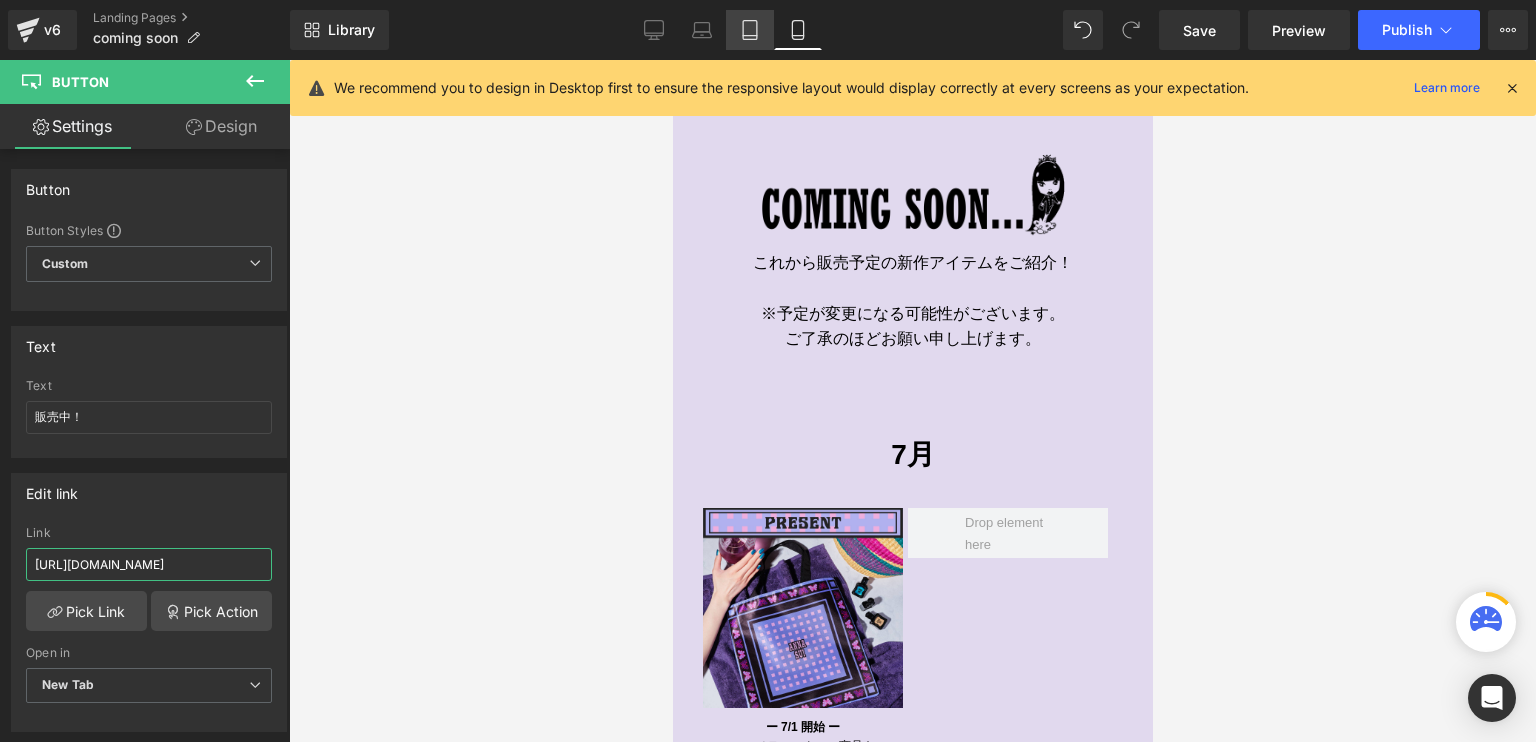 type on "https://annasui.co.jp/blogs/news/25sujul_gwp" 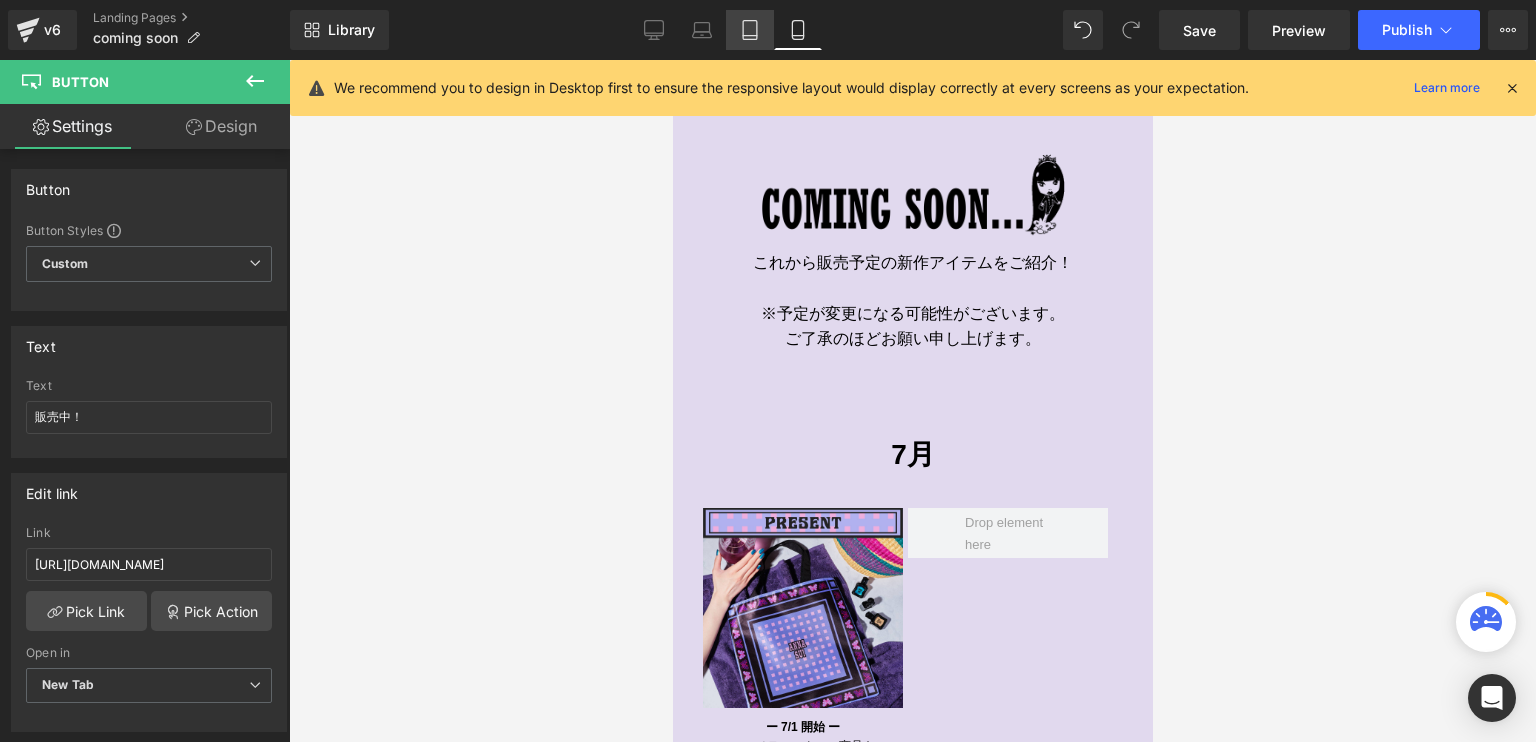 drag, startPoint x: 757, startPoint y: 21, endPoint x: 738, endPoint y: 23, distance: 19.104973 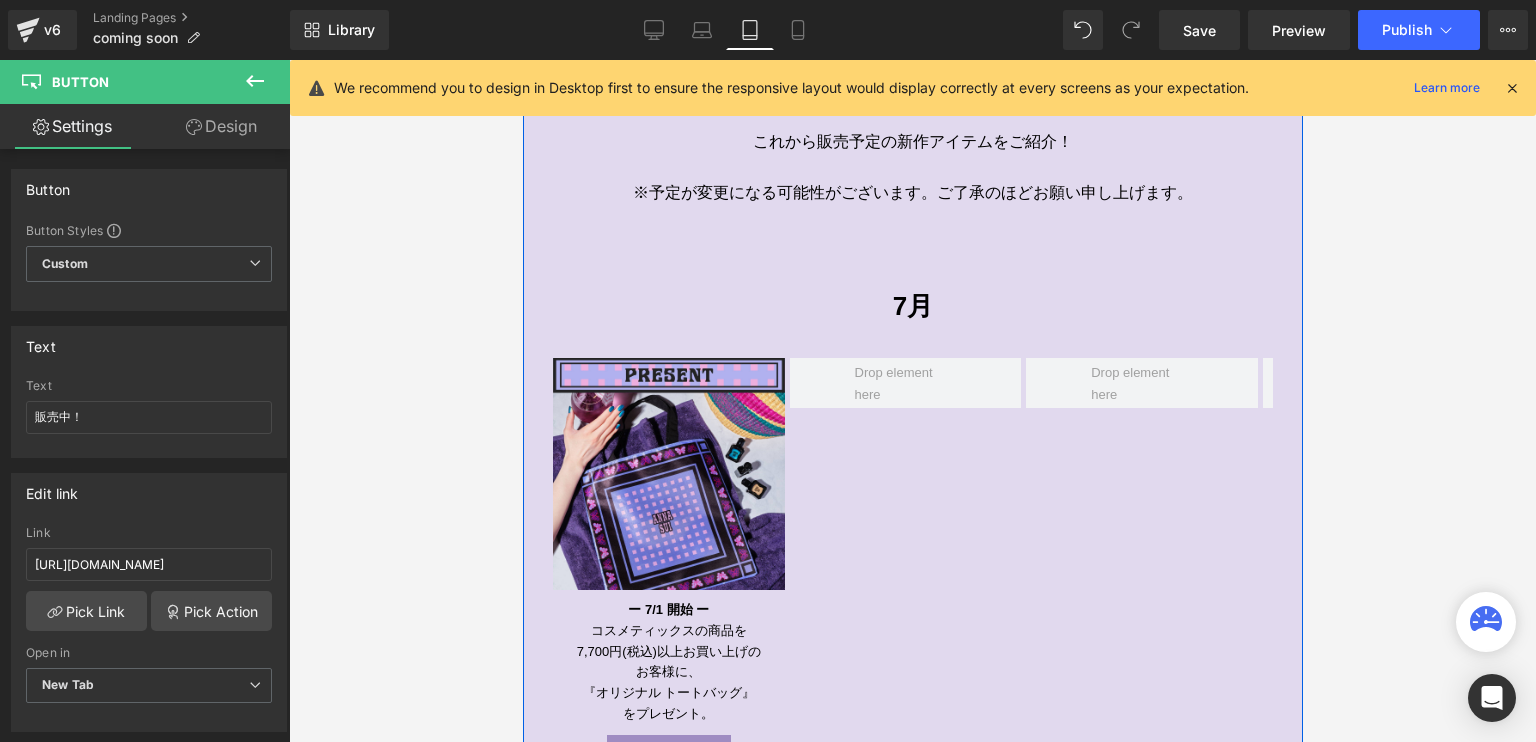 scroll, scrollTop: 700, scrollLeft: 0, axis: vertical 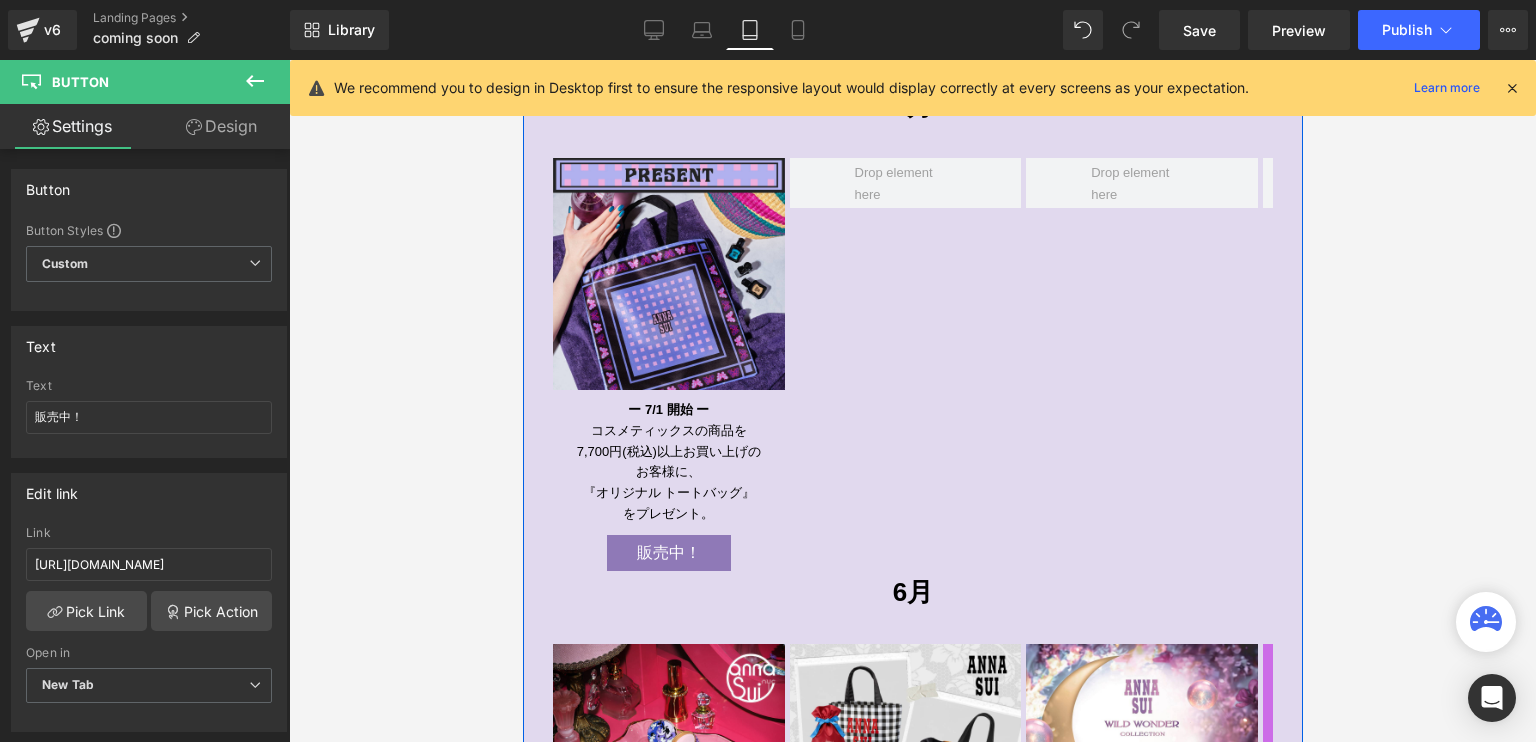 click on "販売中！ Button" at bounding box center [668, 553] 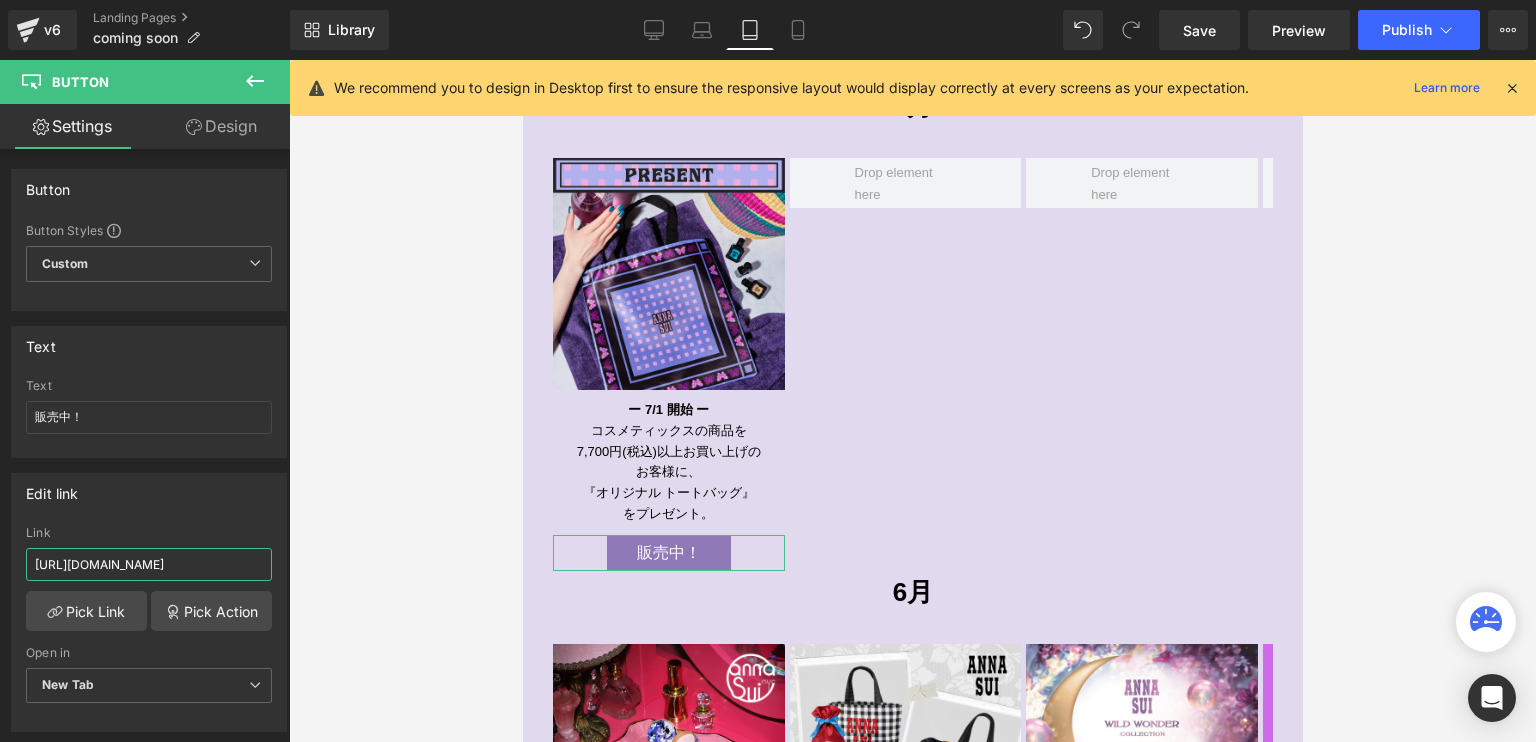 scroll, scrollTop: 0, scrollLeft: 40, axis: horizontal 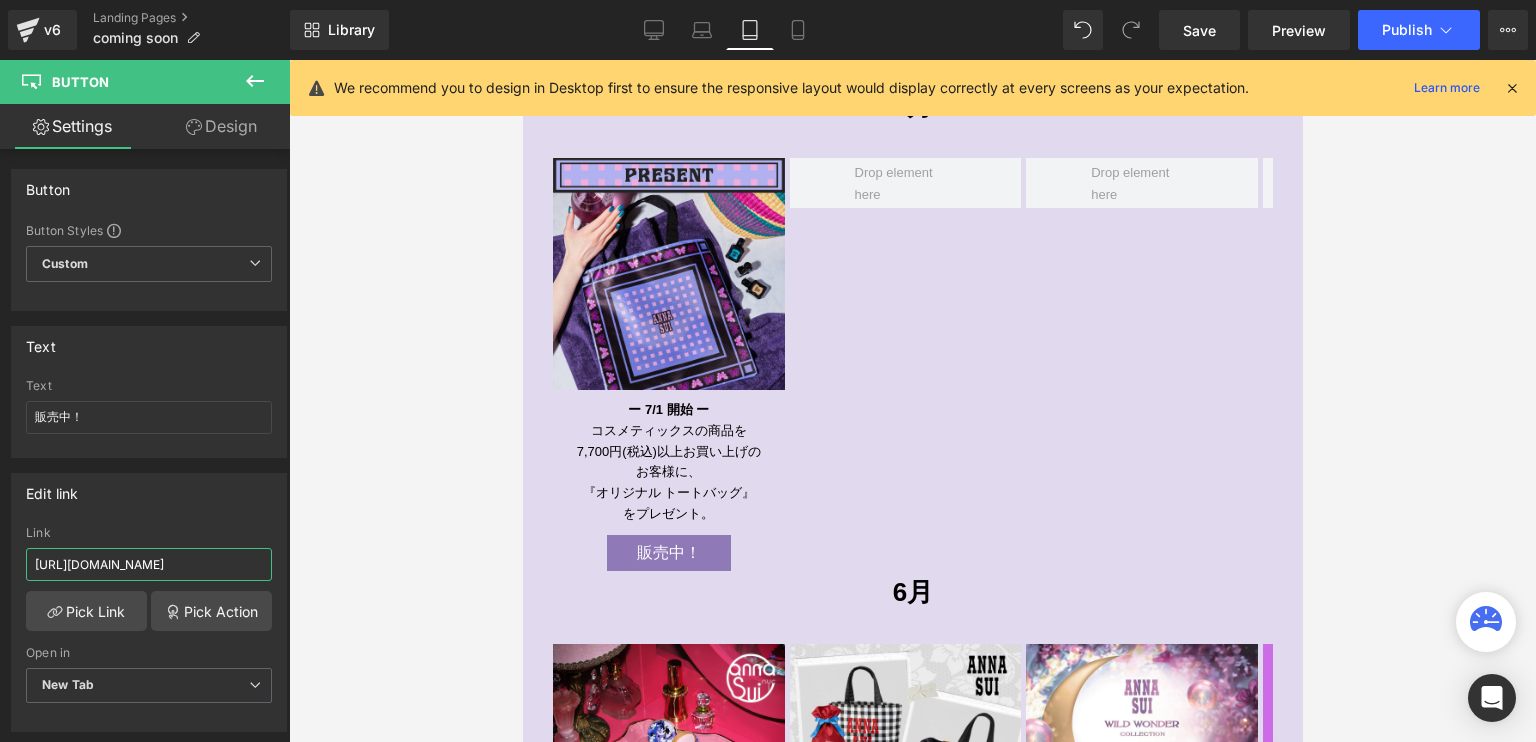 drag, startPoint x: 36, startPoint y: 561, endPoint x: 304, endPoint y: 563, distance: 268.00748 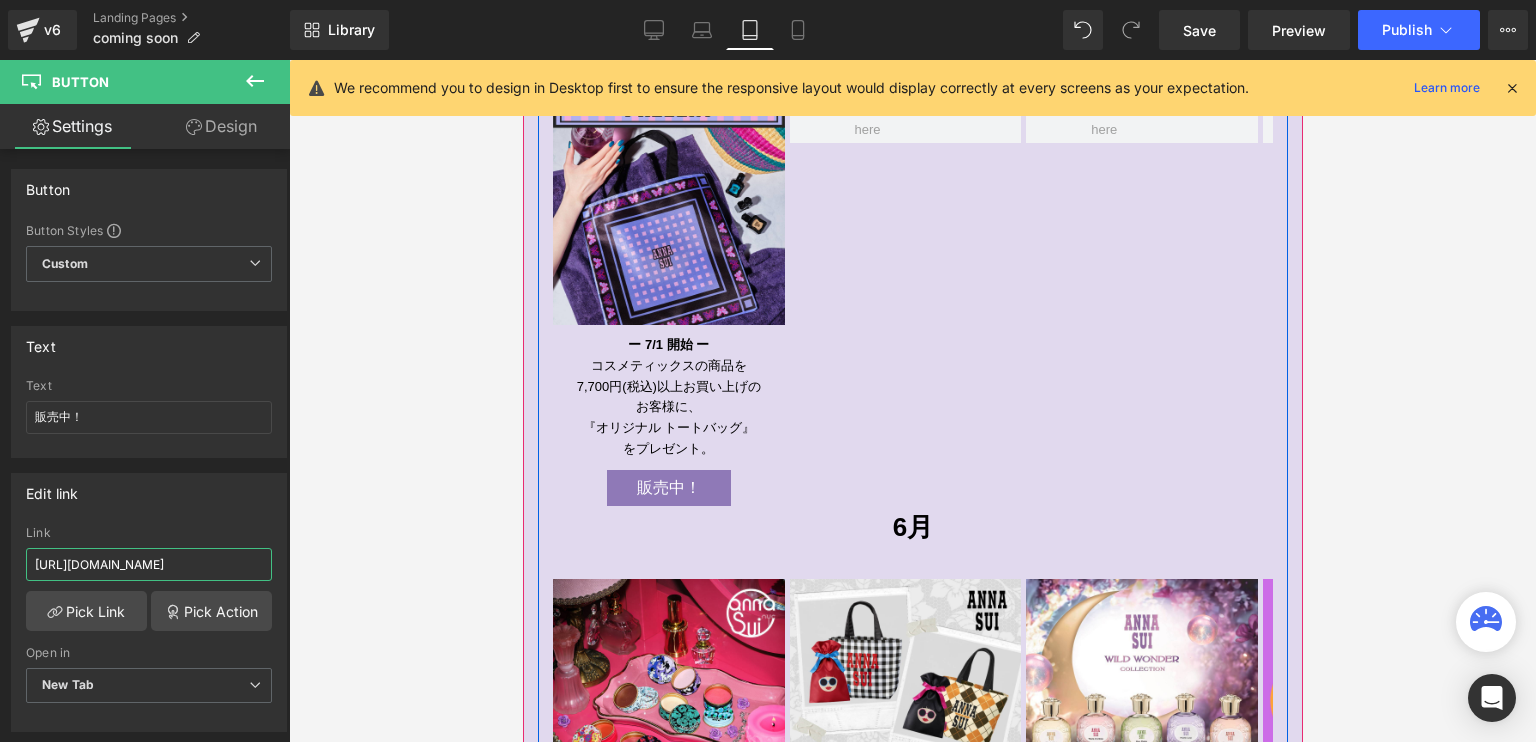 scroll, scrollTop: 800, scrollLeft: 0, axis: vertical 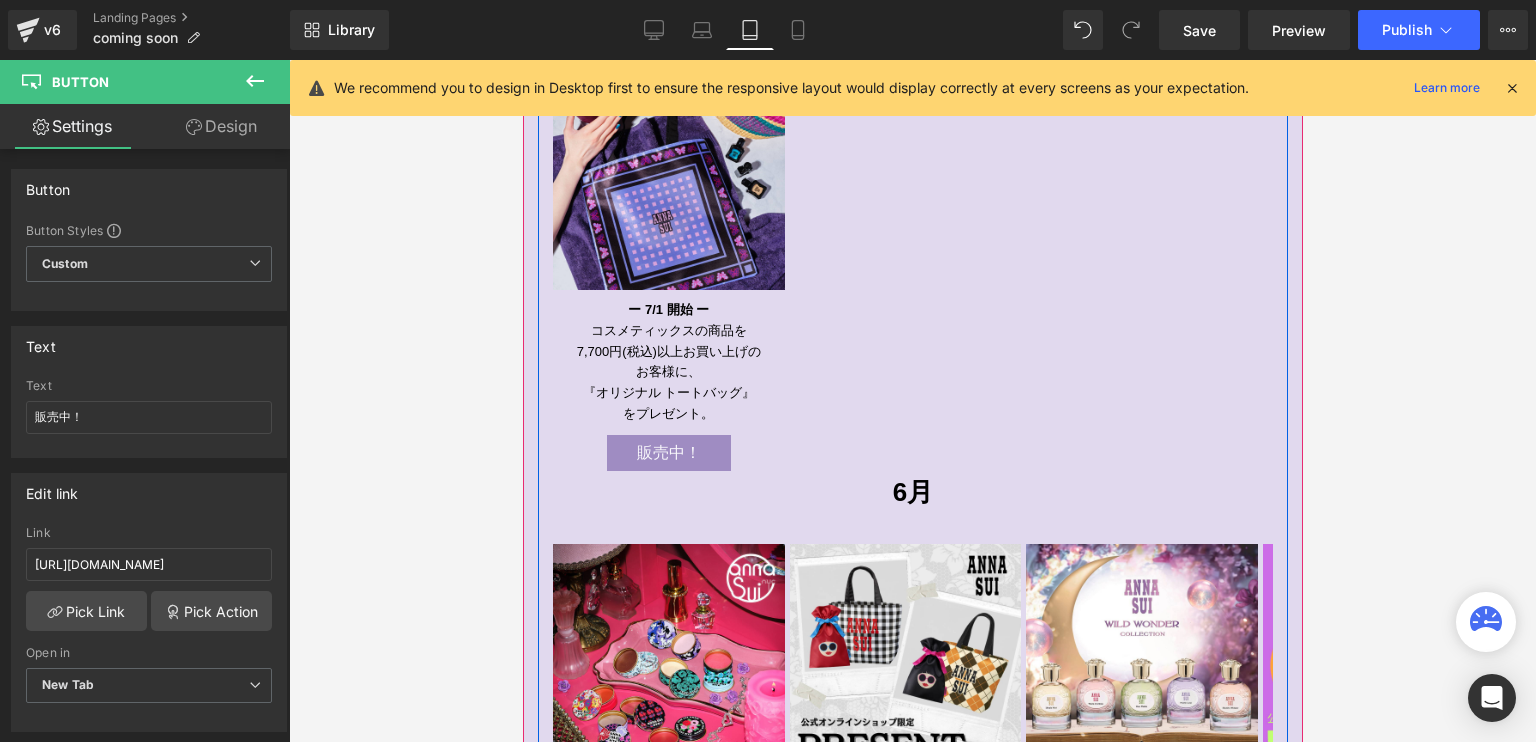 click on "販売中！ Button" at bounding box center (668, 453) 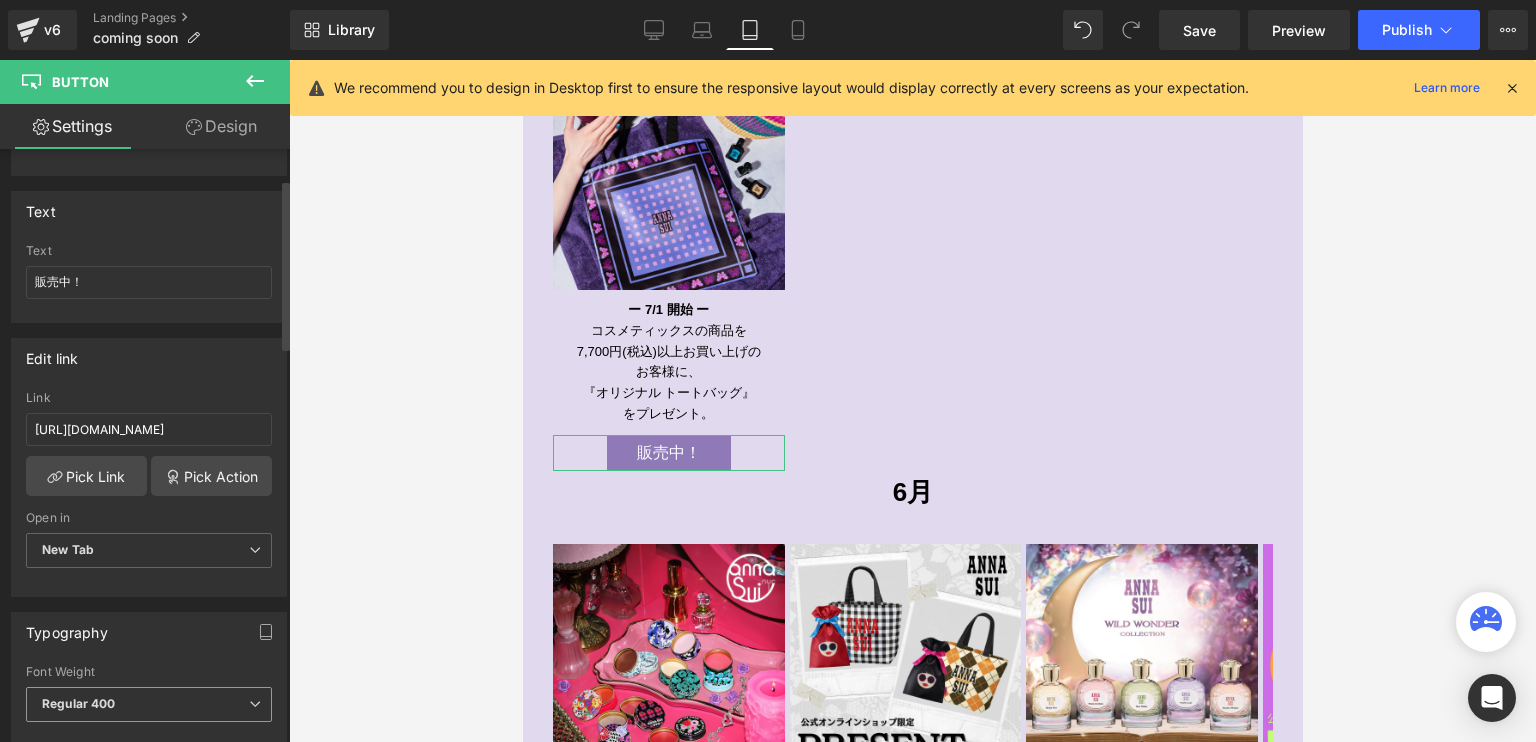scroll, scrollTop: 100, scrollLeft: 0, axis: vertical 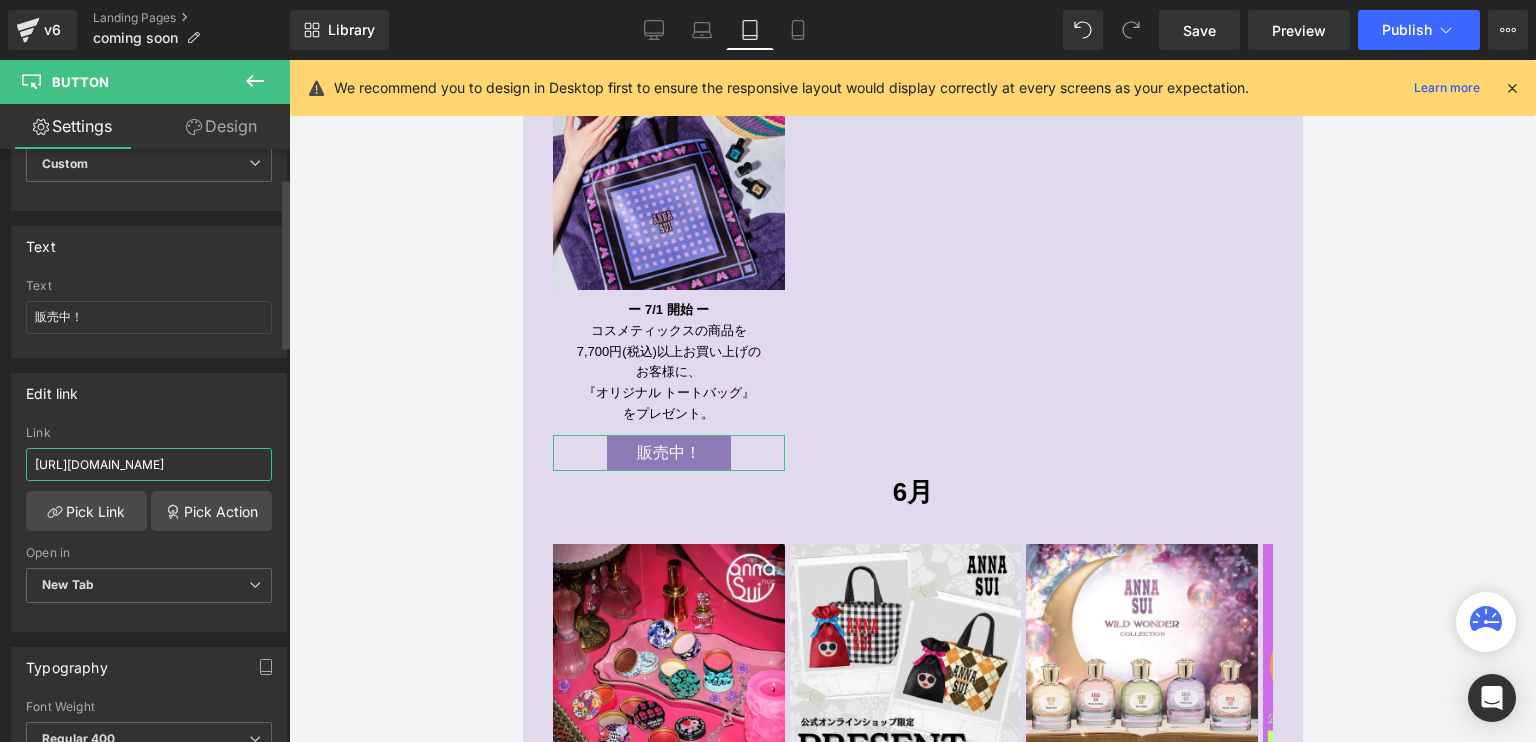 click on "https://annasui.co.jp/blogs/news/25sujul_gwp" at bounding box center [149, 464] 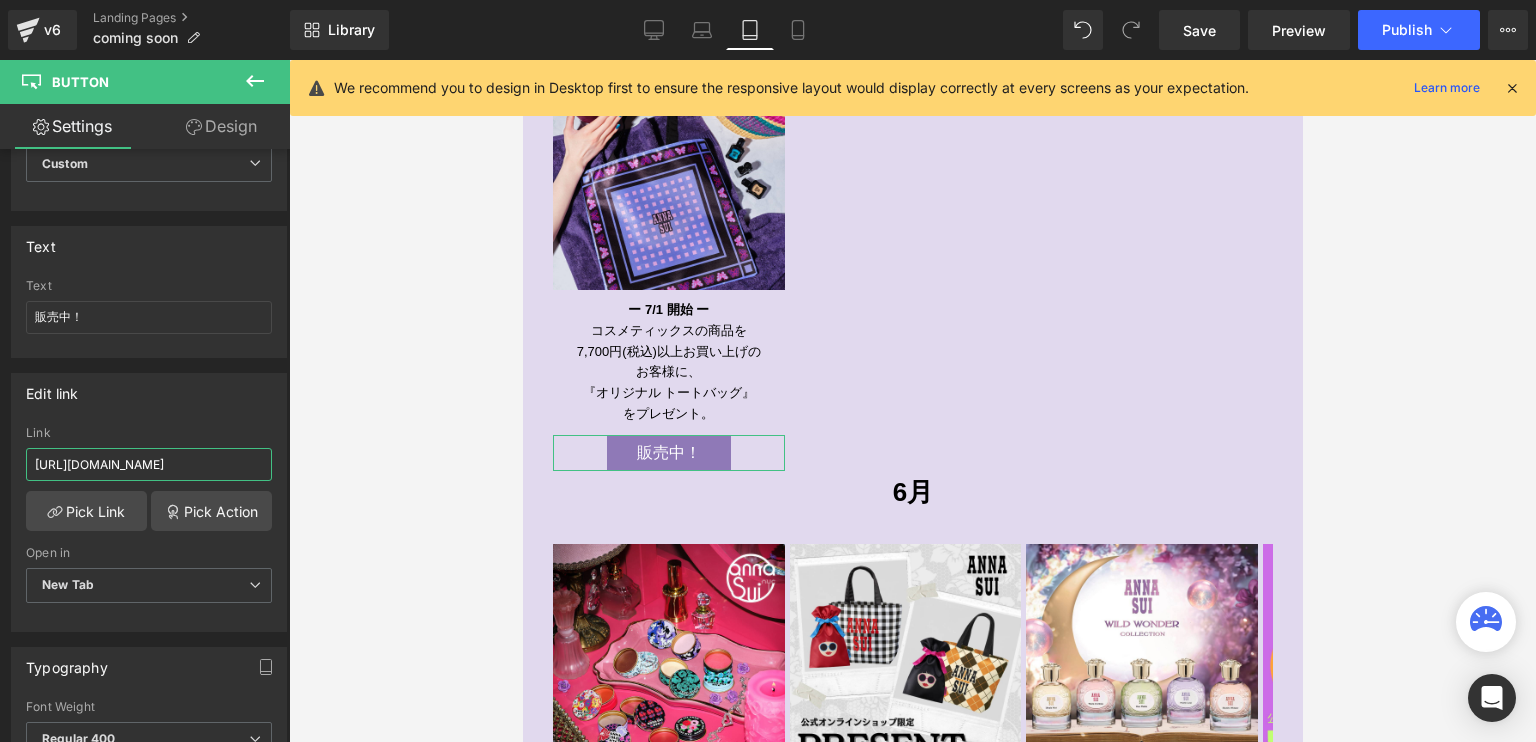 scroll, scrollTop: 0, scrollLeft: 40, axis: horizontal 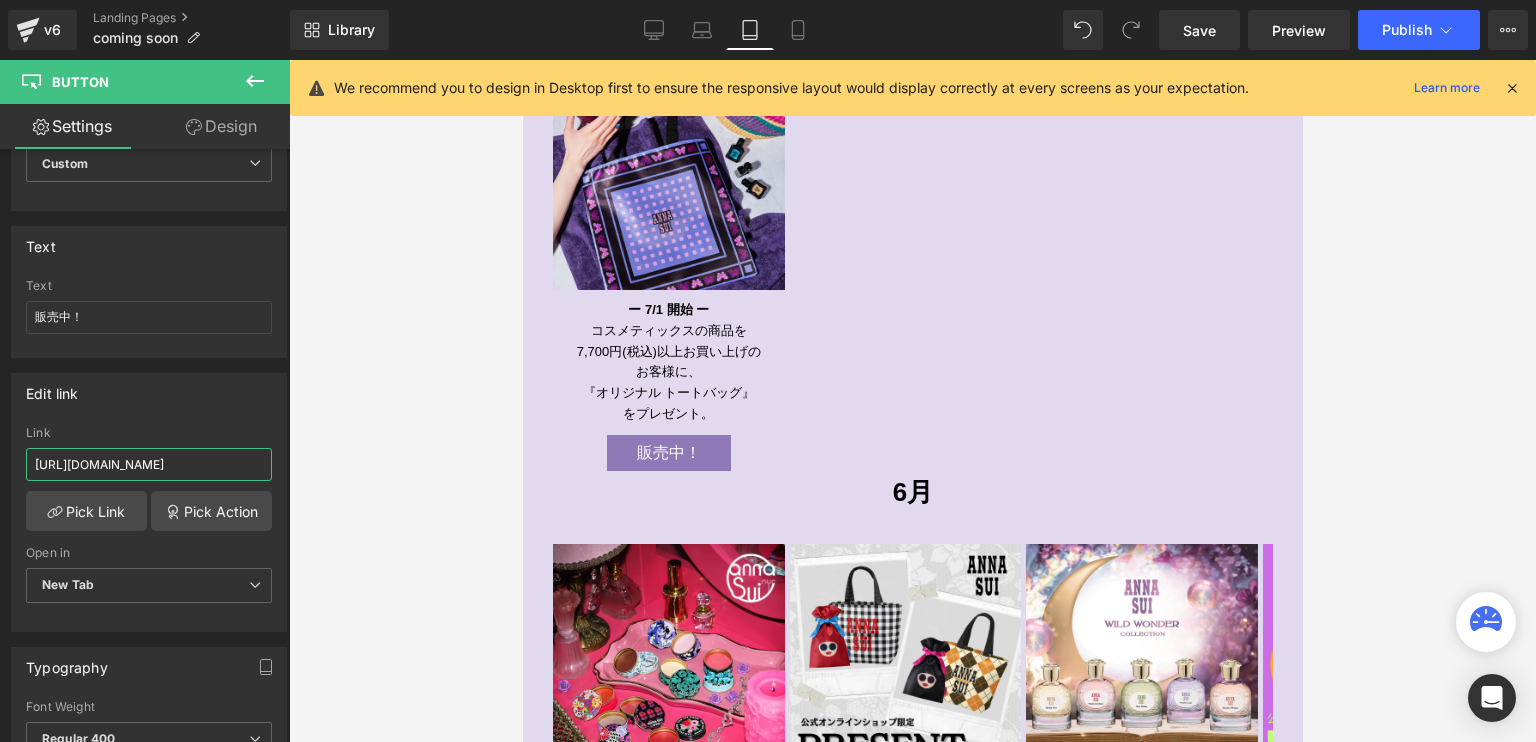 drag, startPoint x: 36, startPoint y: 461, endPoint x: 307, endPoint y: 465, distance: 271.0295 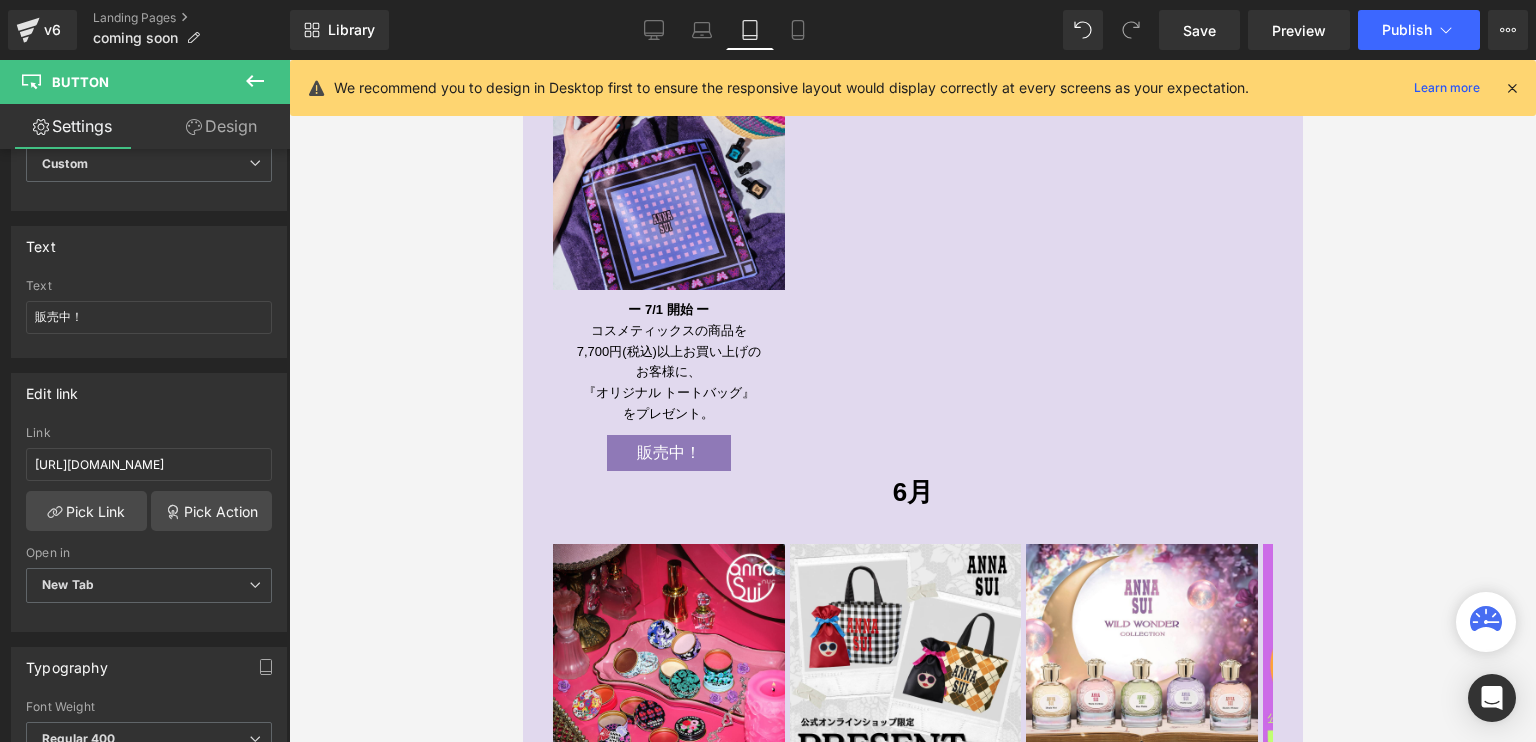 click at bounding box center [912, 401] 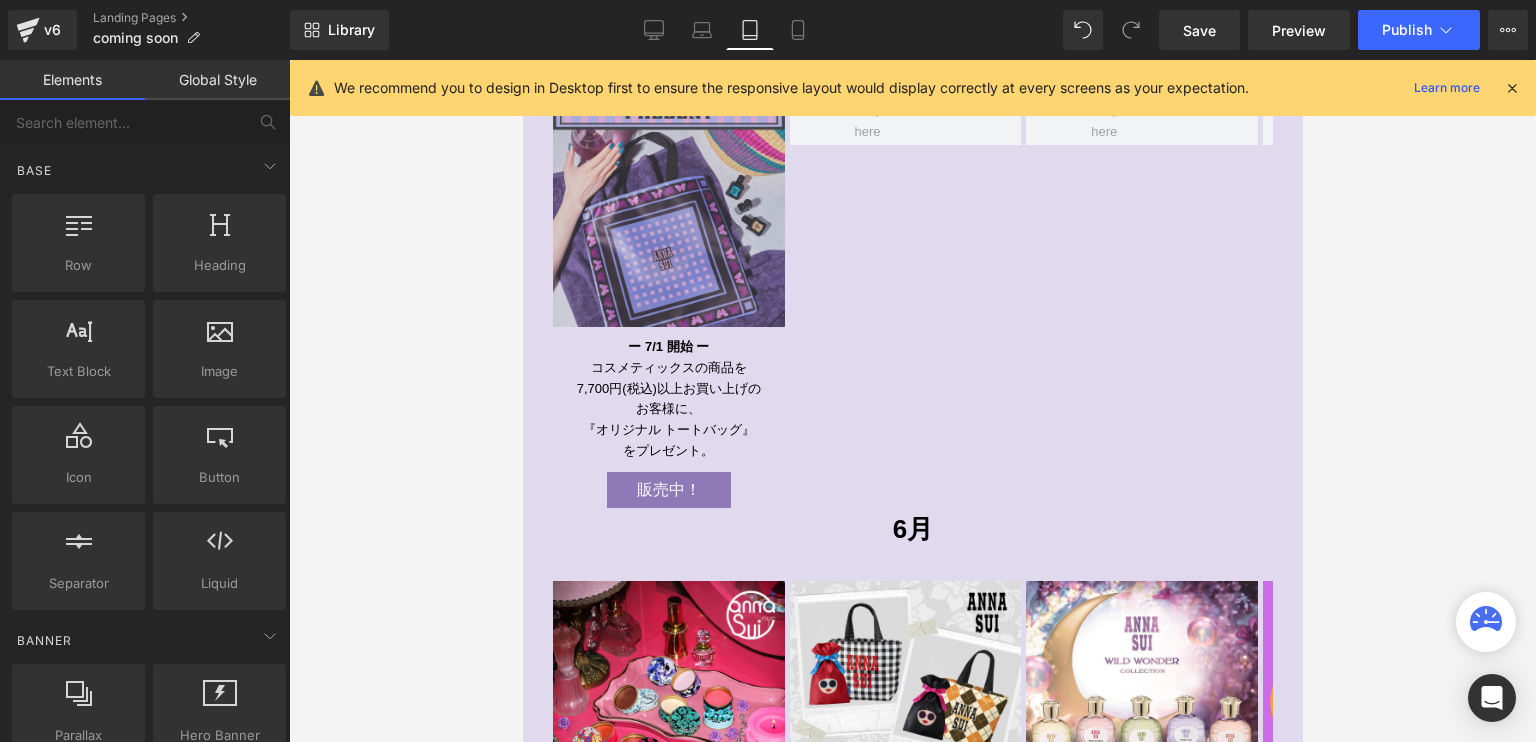 scroll, scrollTop: 700, scrollLeft: 0, axis: vertical 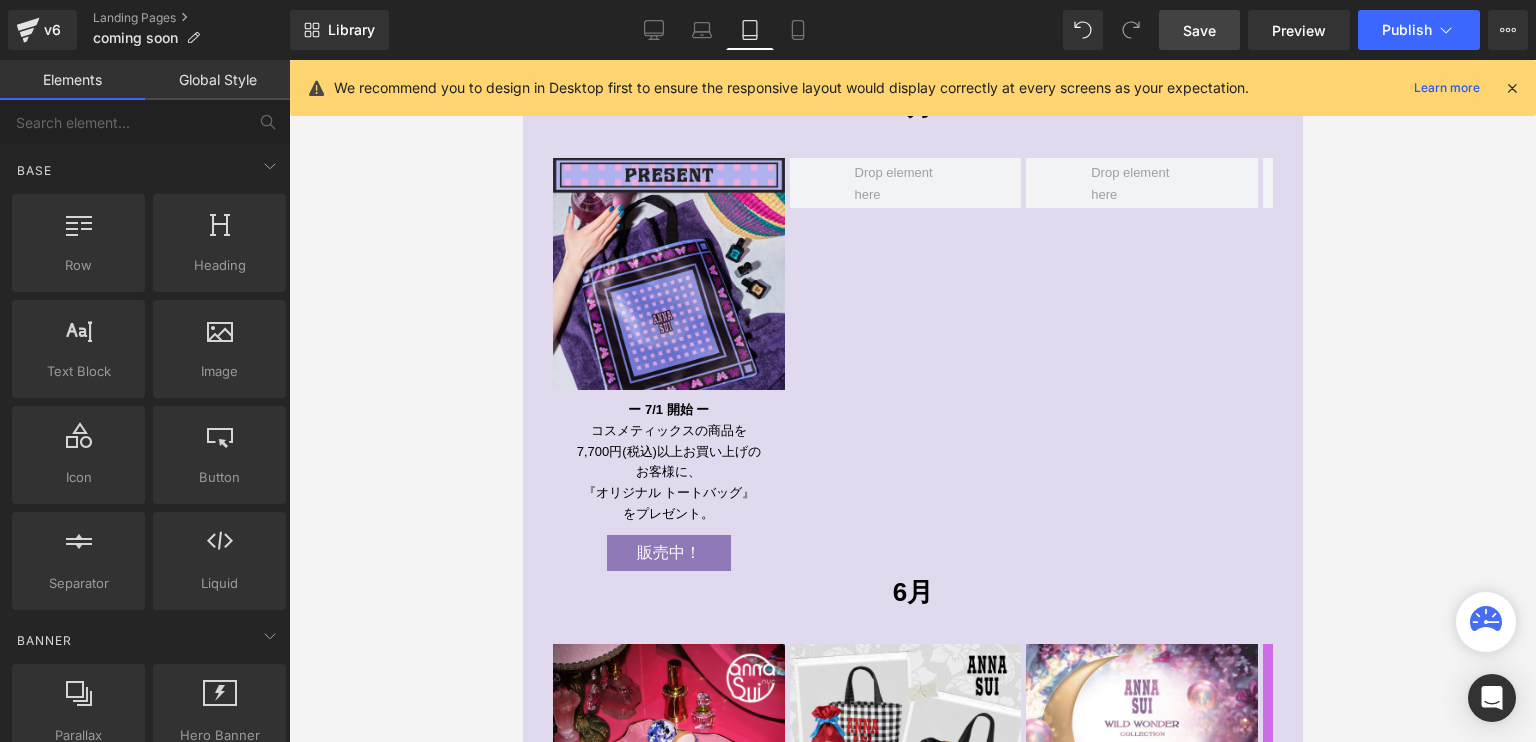 click on "Save" at bounding box center (1199, 30) 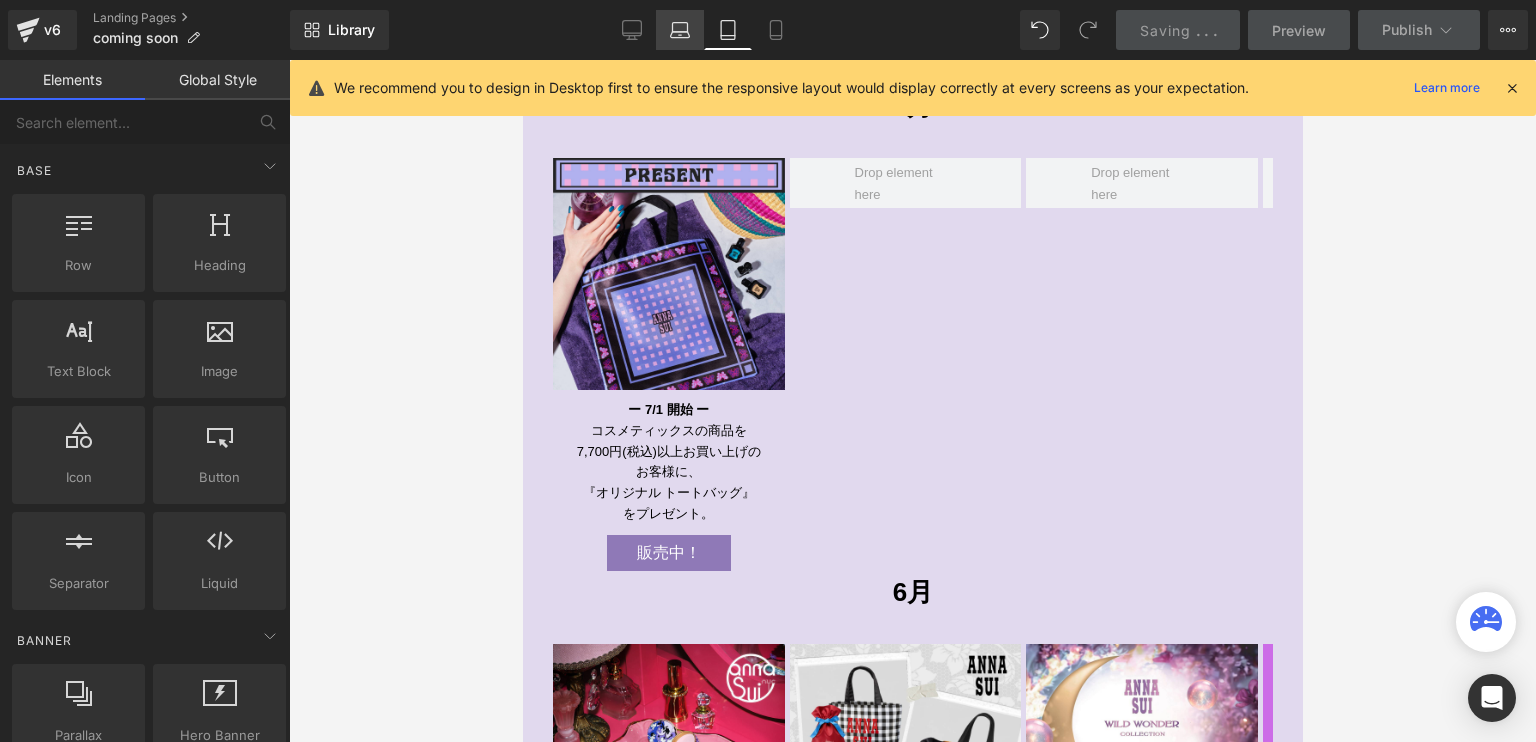click 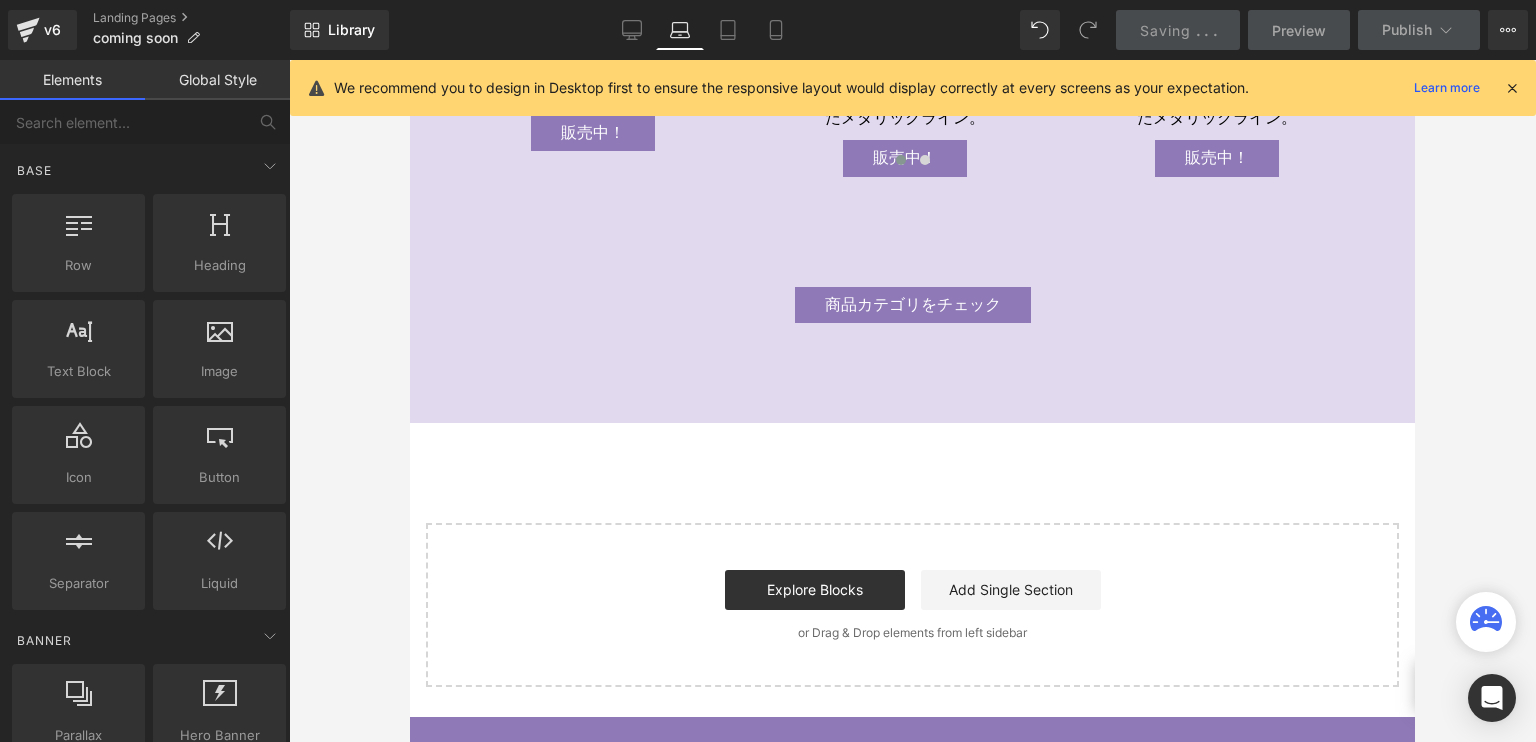 scroll, scrollTop: 4964, scrollLeft: 0, axis: vertical 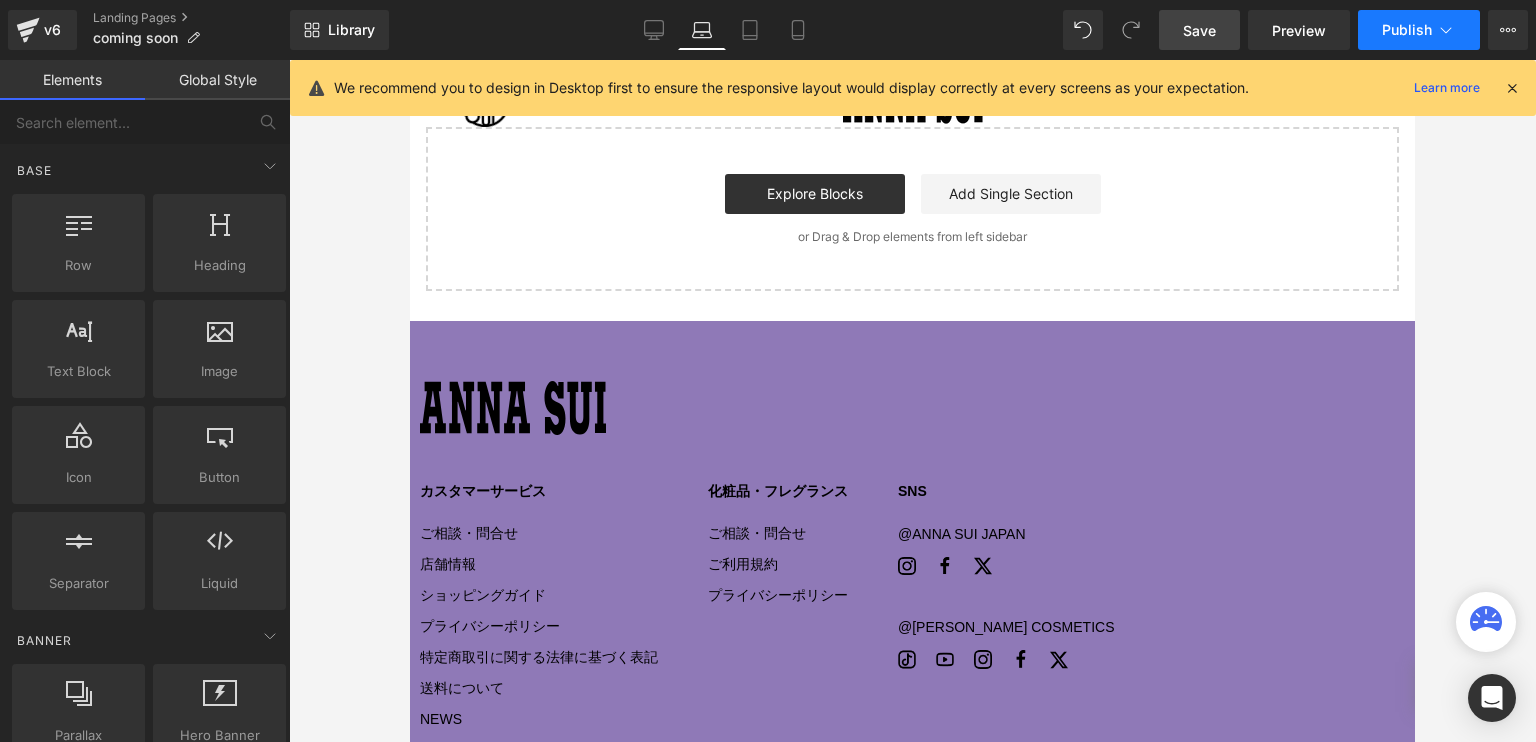 click on "Publish" at bounding box center [1407, 30] 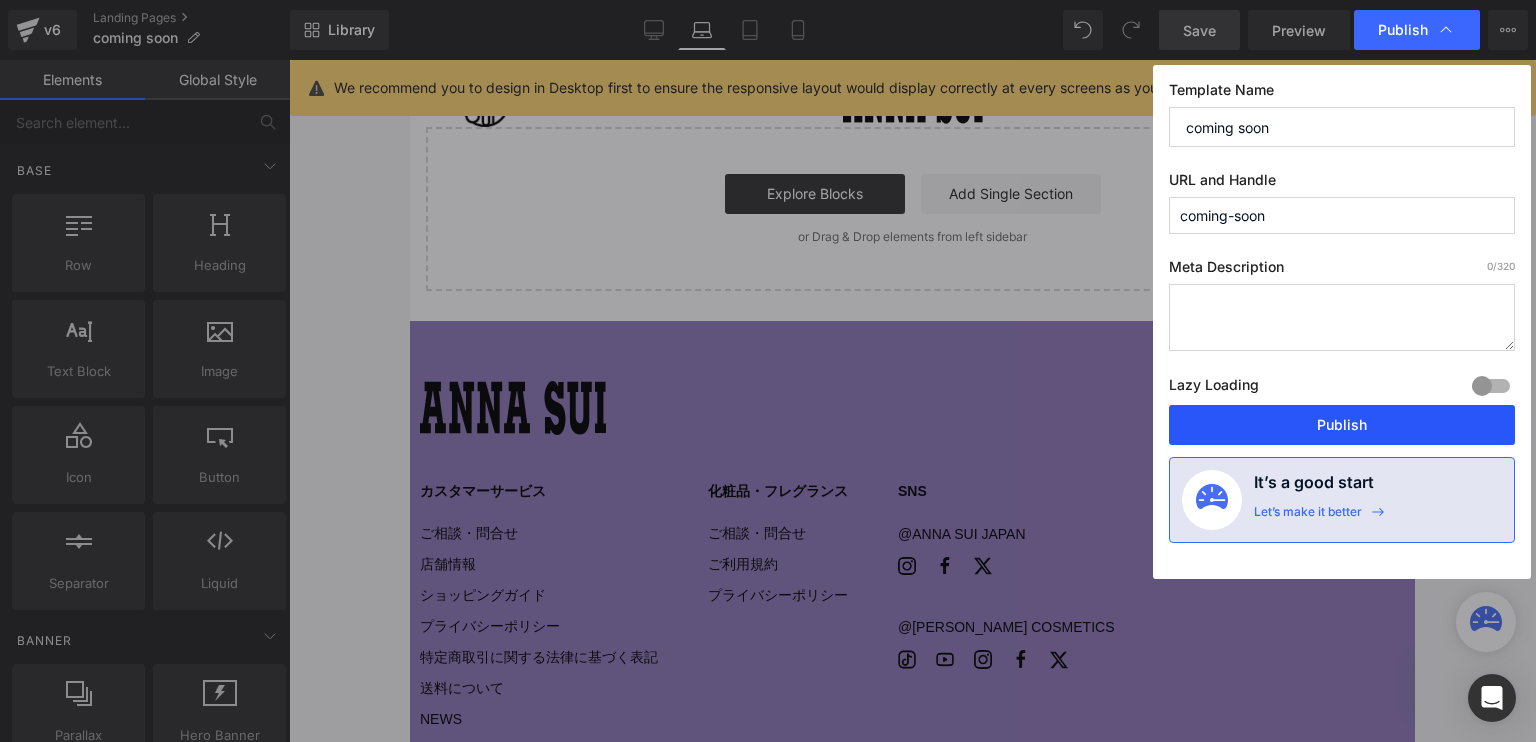 click on "Publish" at bounding box center [1342, 425] 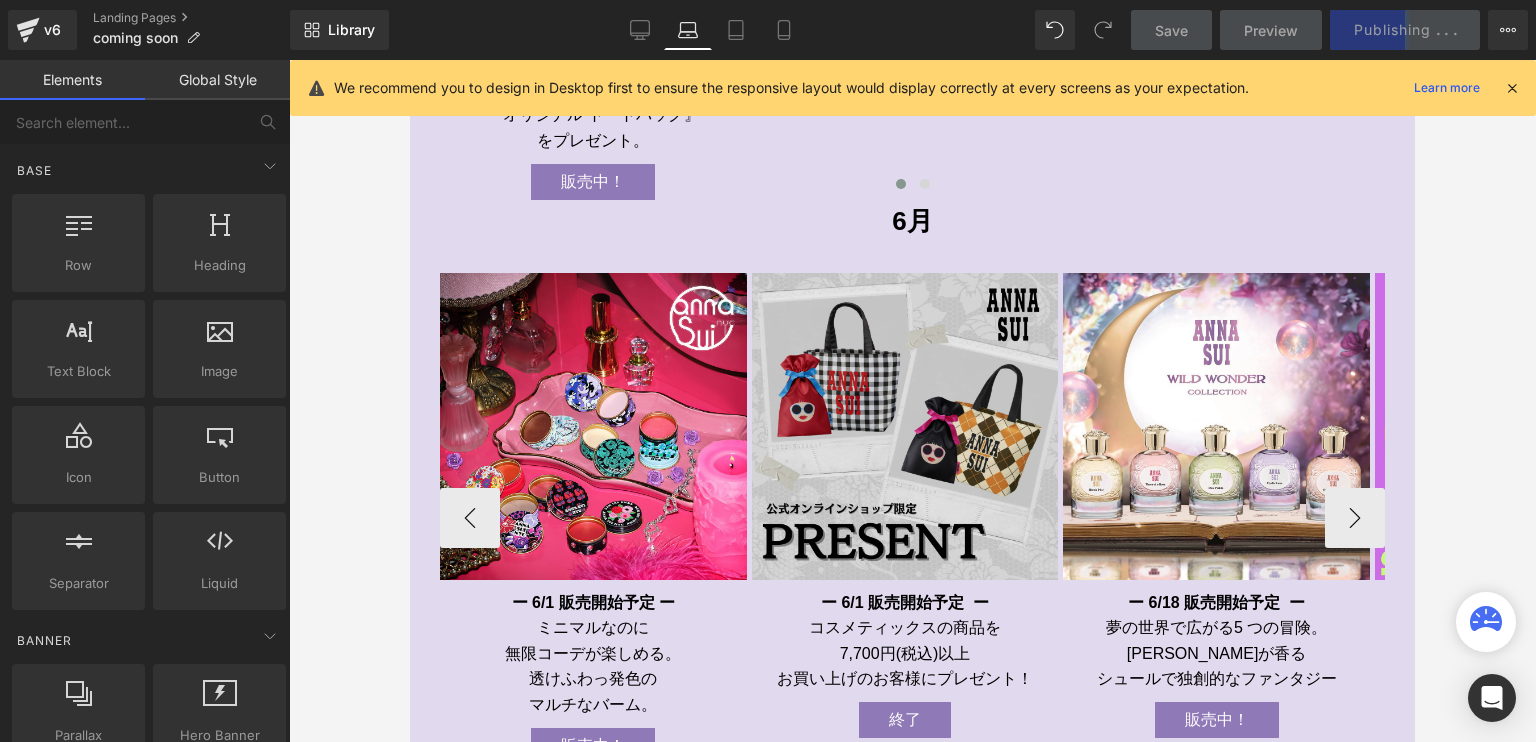 scroll, scrollTop: 764, scrollLeft: 0, axis: vertical 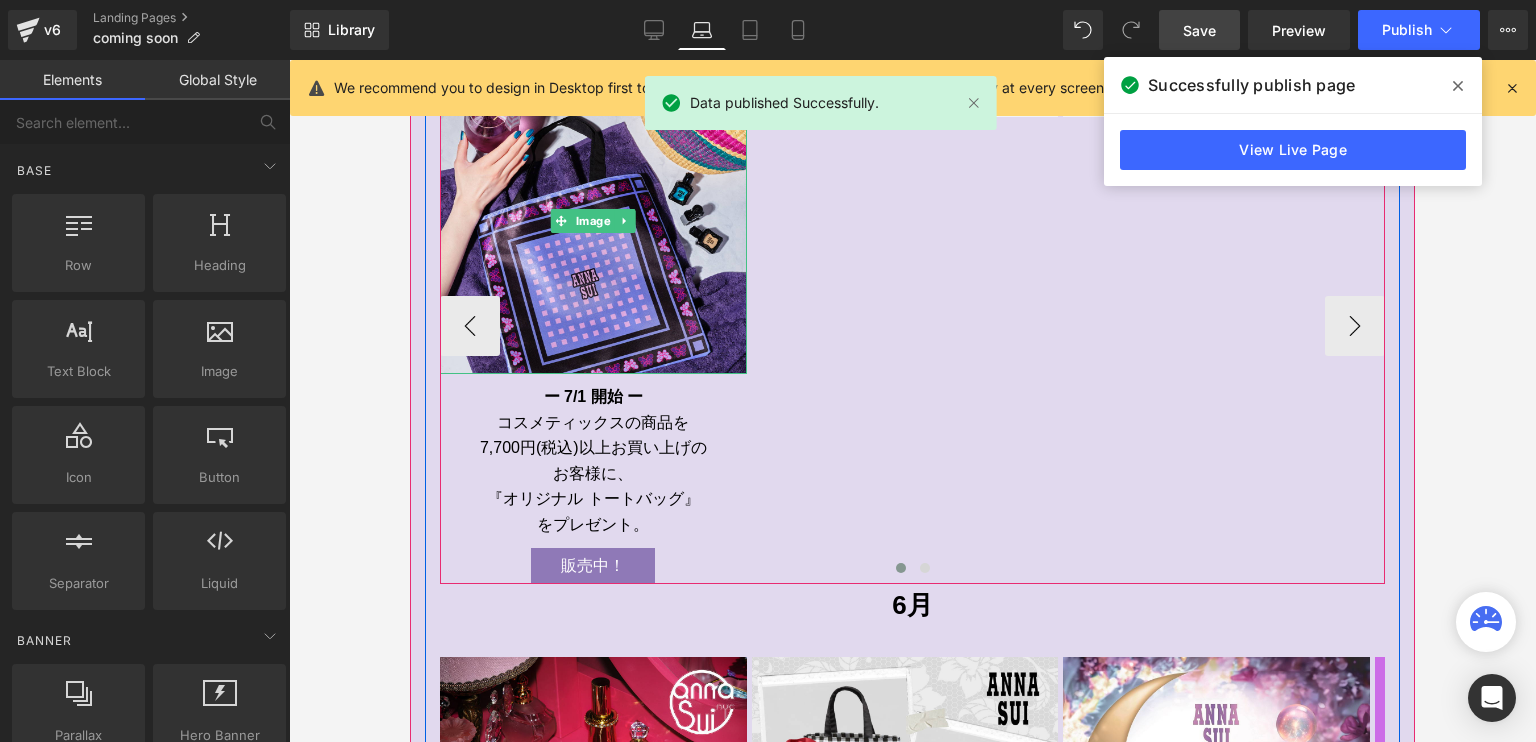 drag, startPoint x: 1019, startPoint y: 380, endPoint x: 980, endPoint y: 379, distance: 39.012817 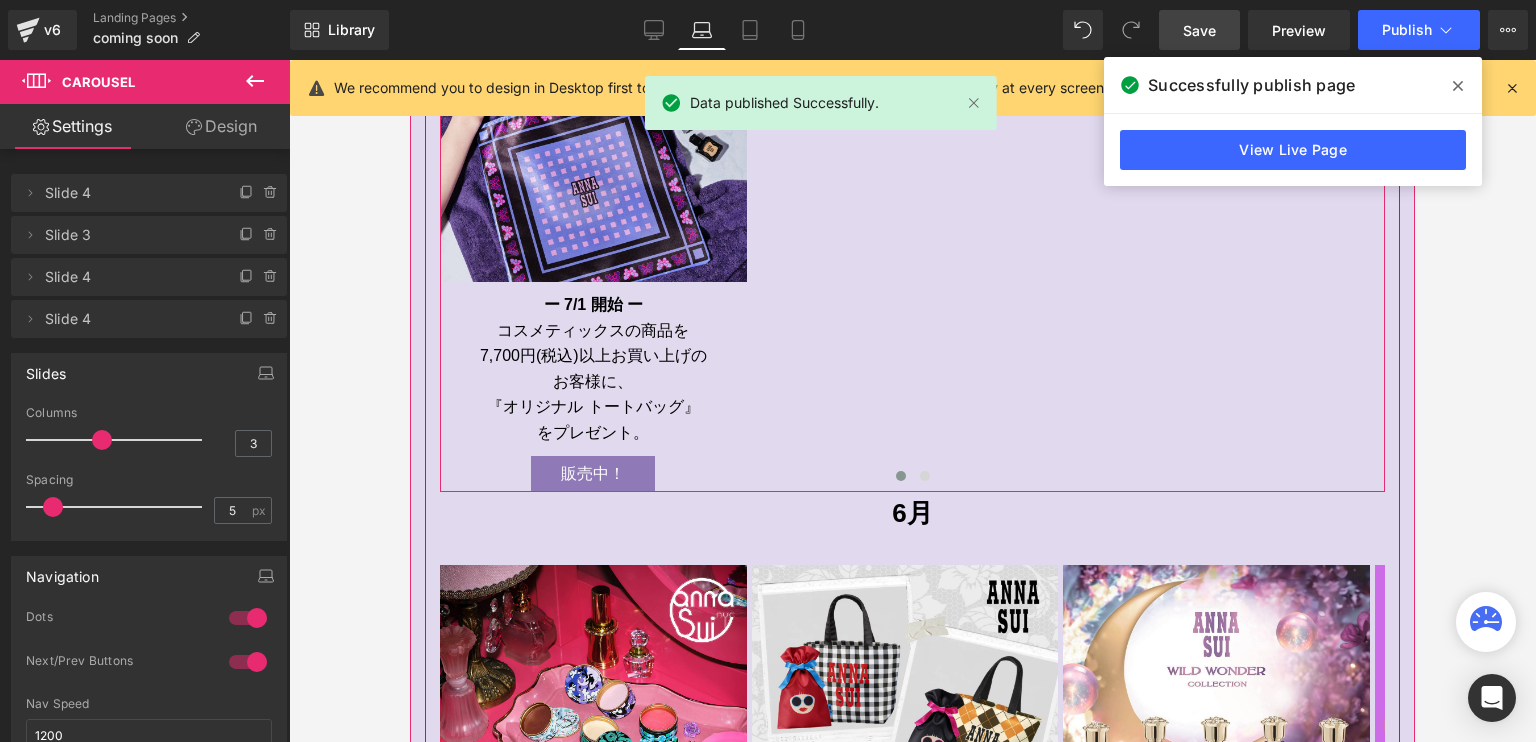 scroll, scrollTop: 864, scrollLeft: 0, axis: vertical 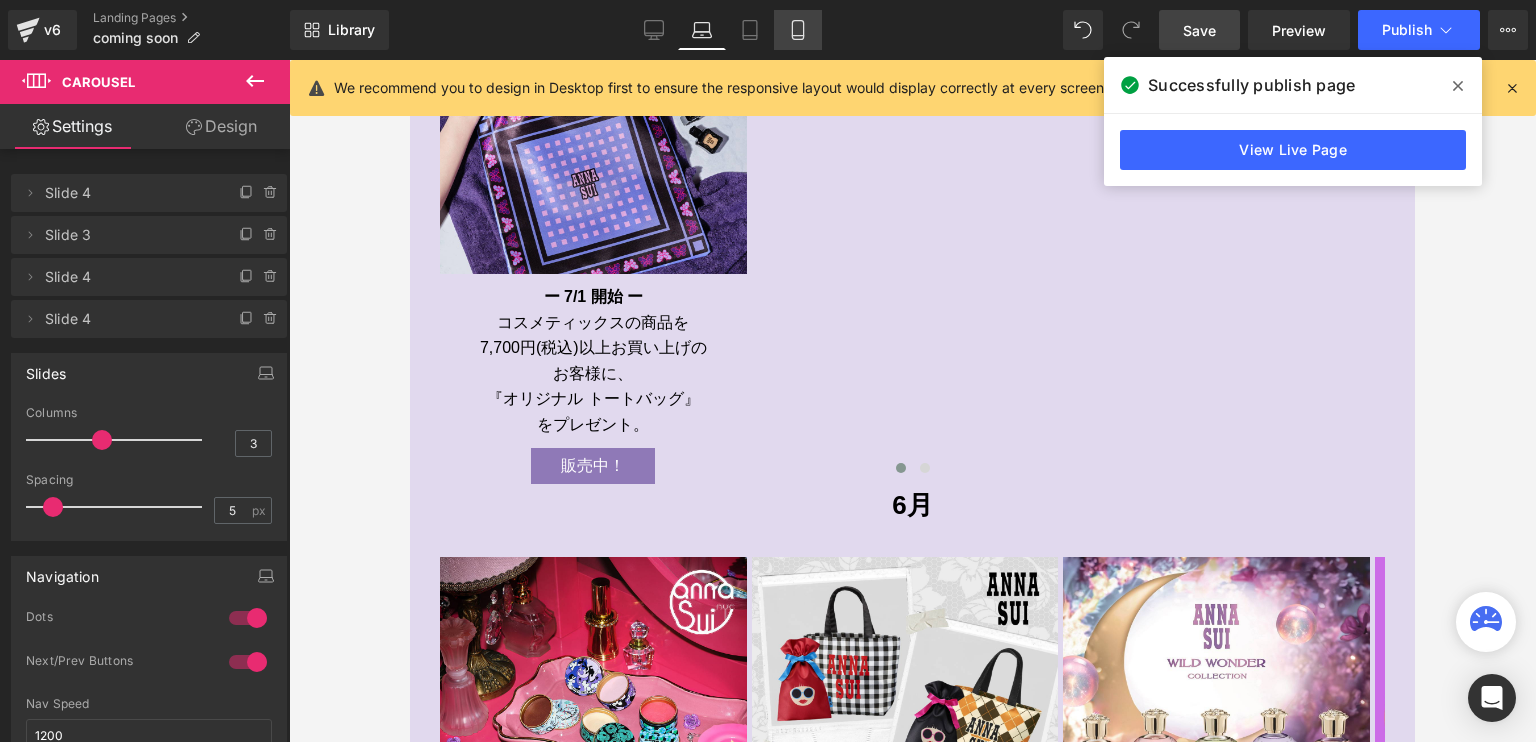 click 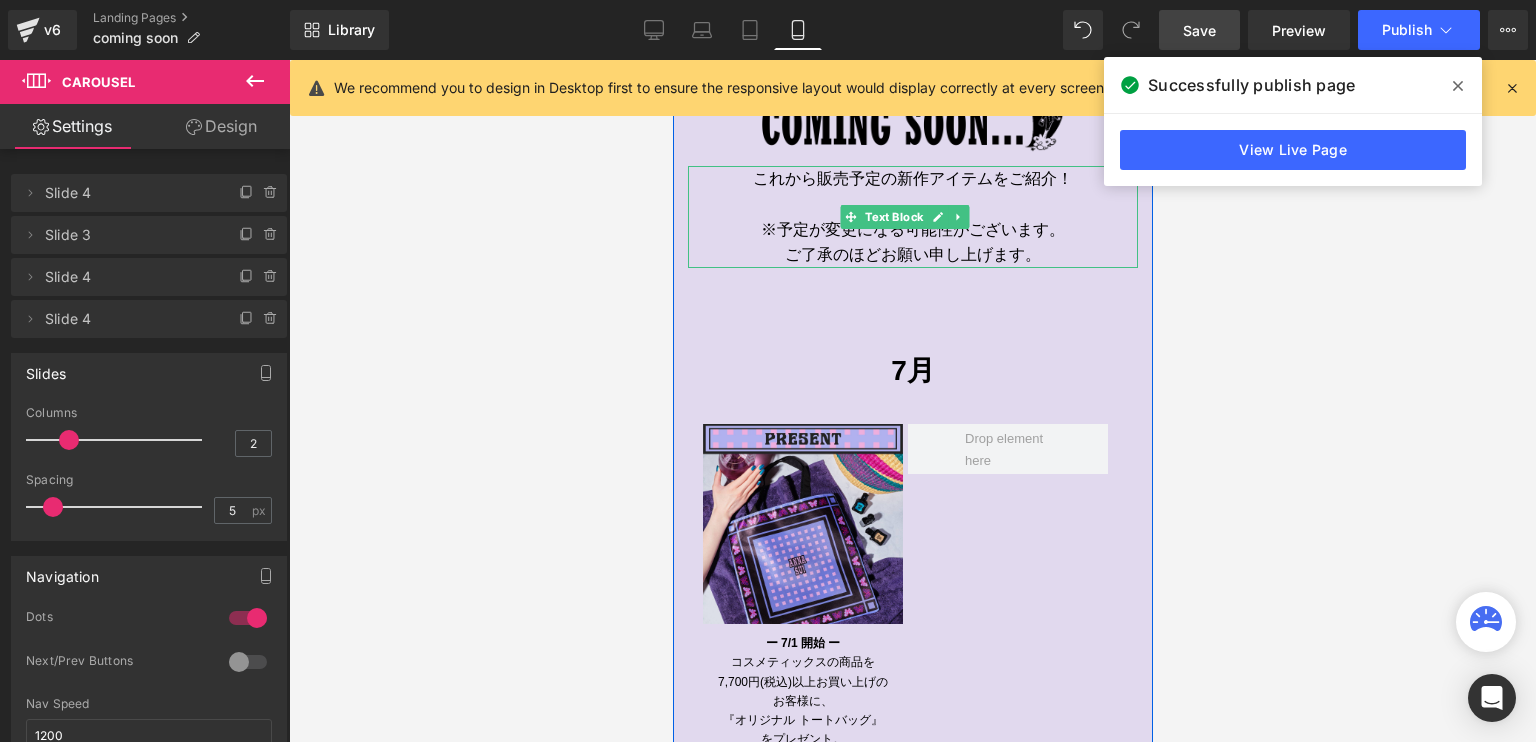 scroll, scrollTop: 400, scrollLeft: 0, axis: vertical 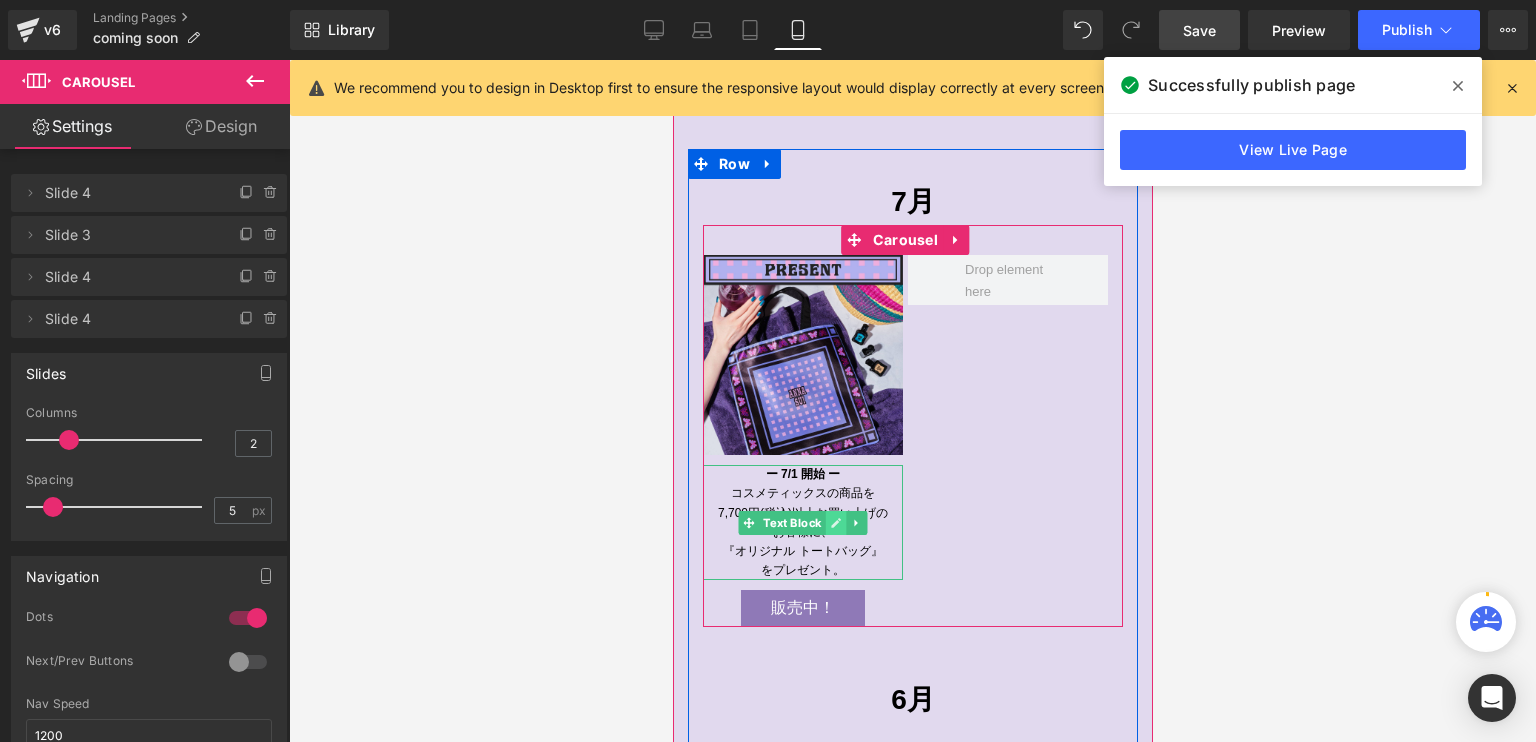 click 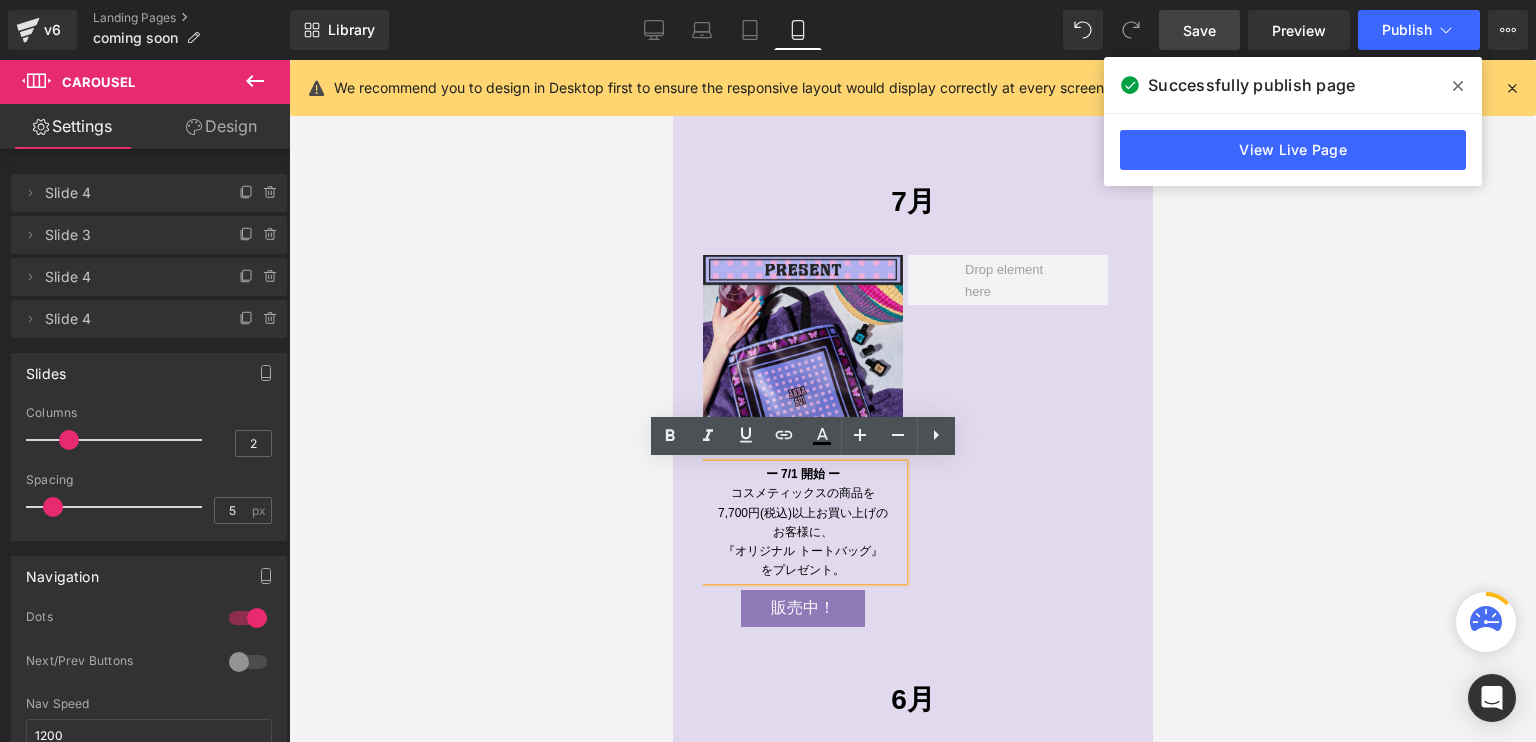 click on "7,700円(税込)以上お買い上げの" at bounding box center [802, 513] 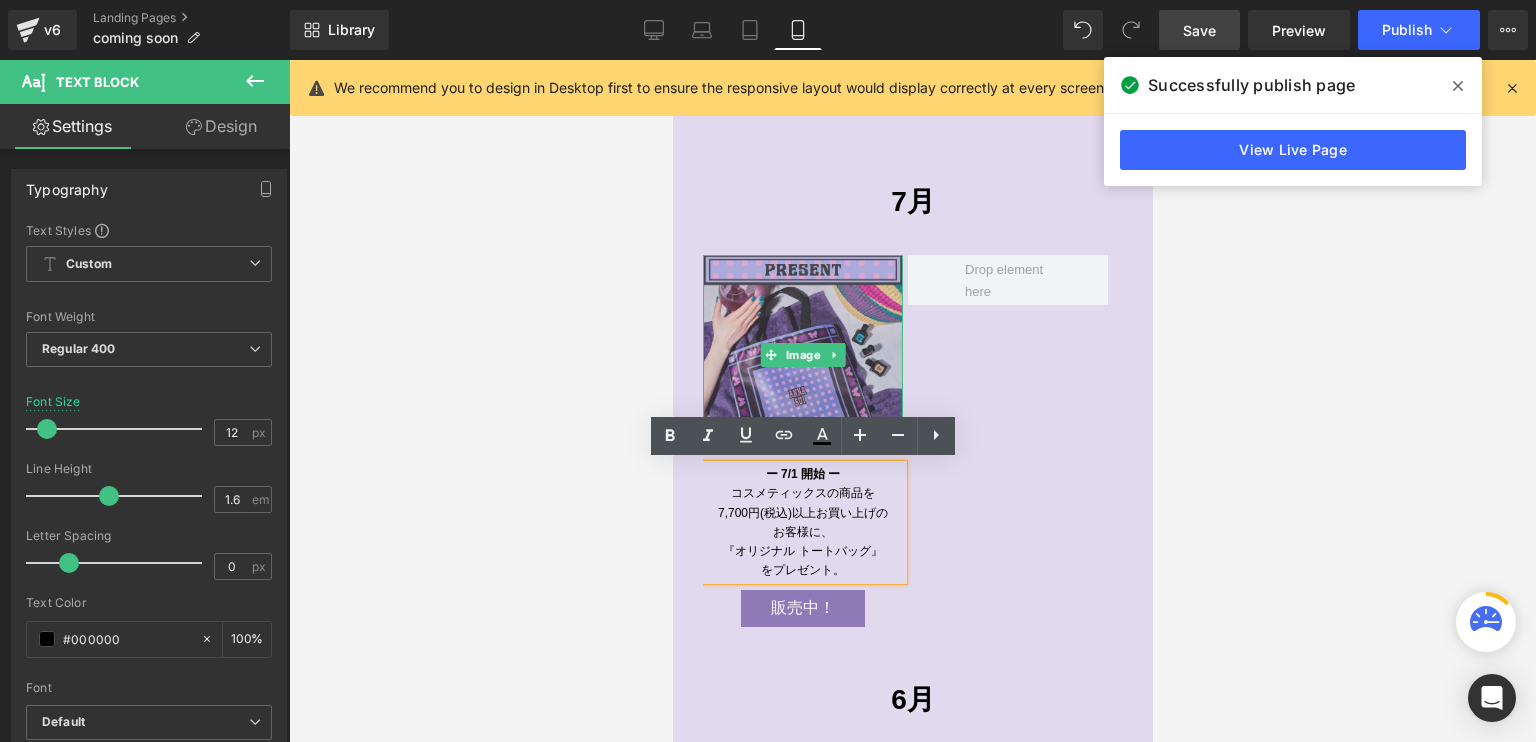 type 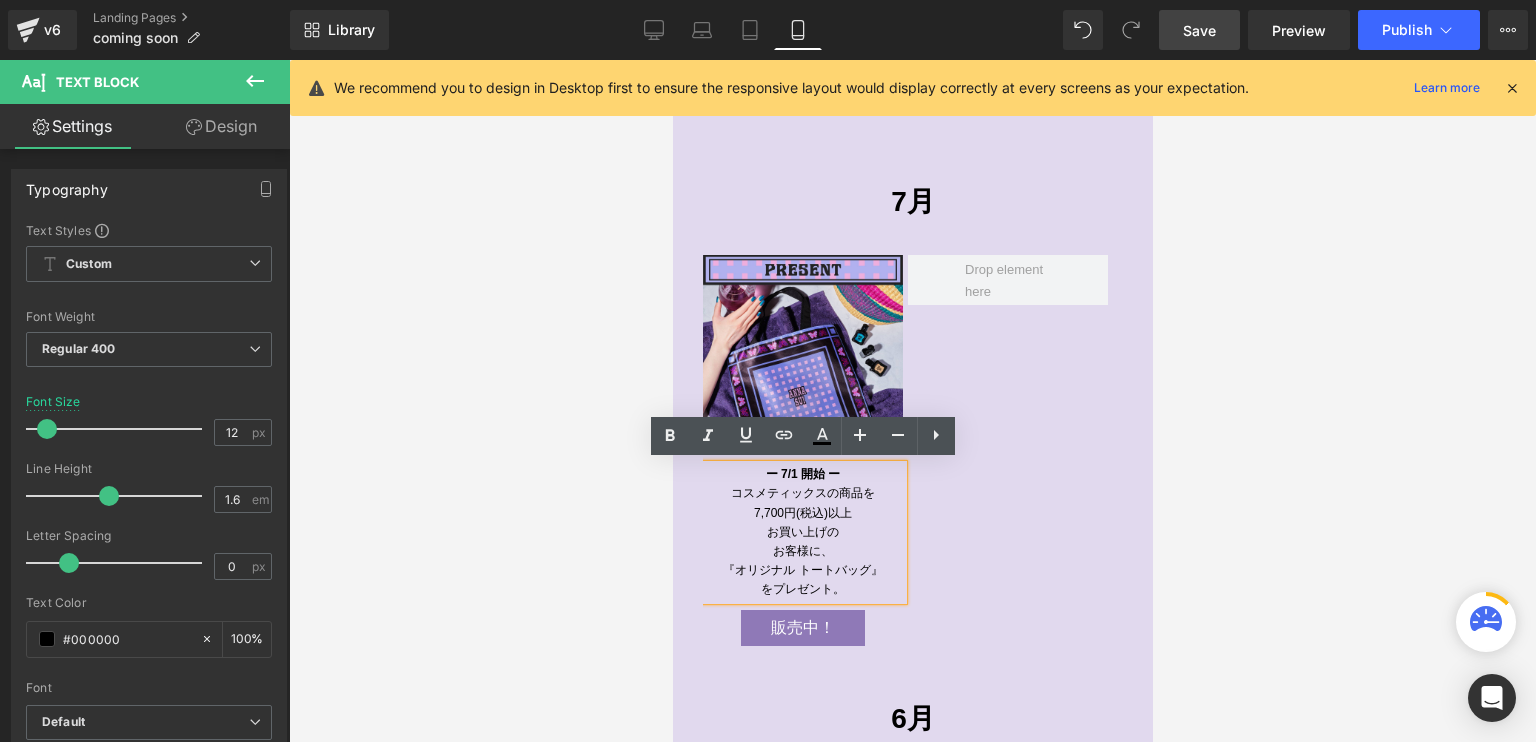 click on "お客様に、" at bounding box center [802, 551] 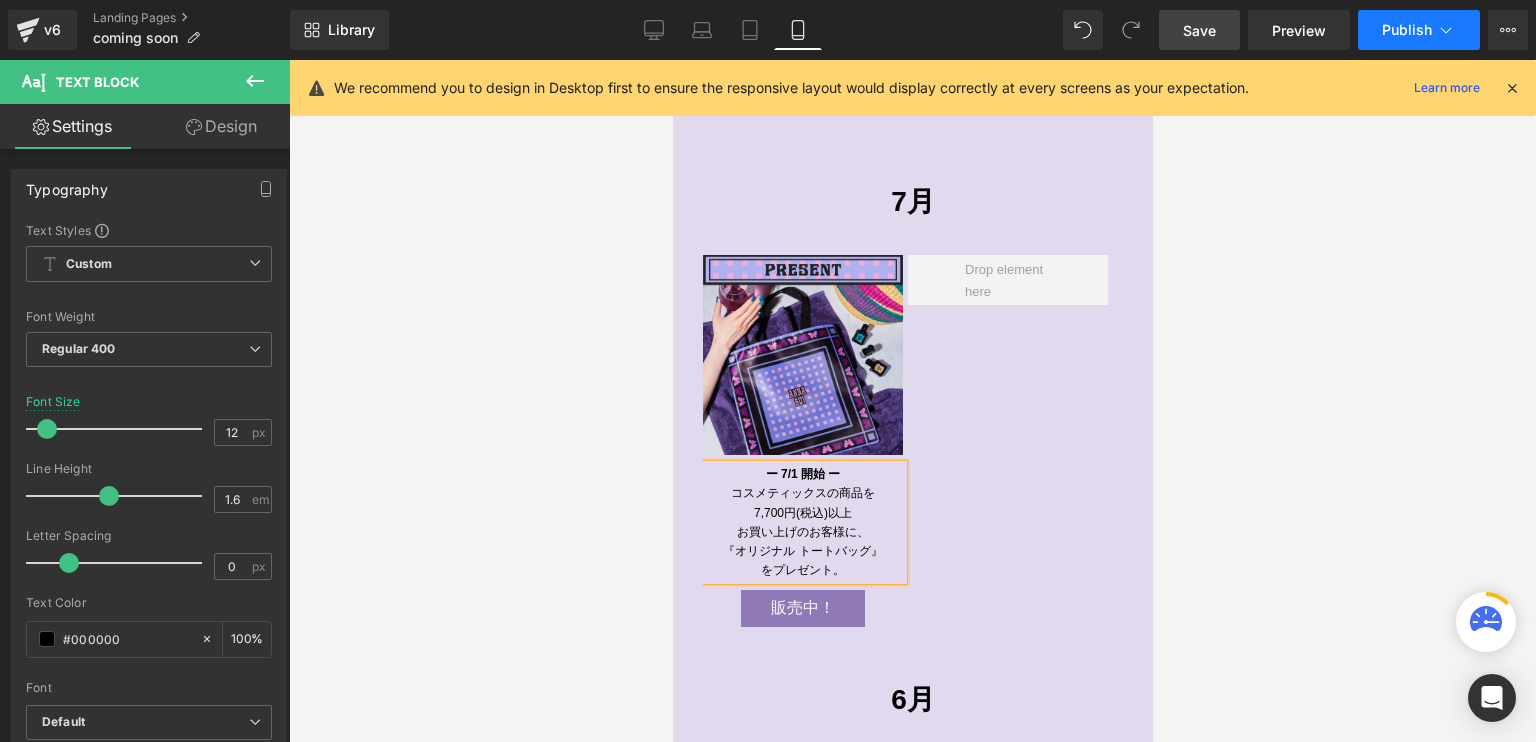 click on "Publish" at bounding box center [1407, 30] 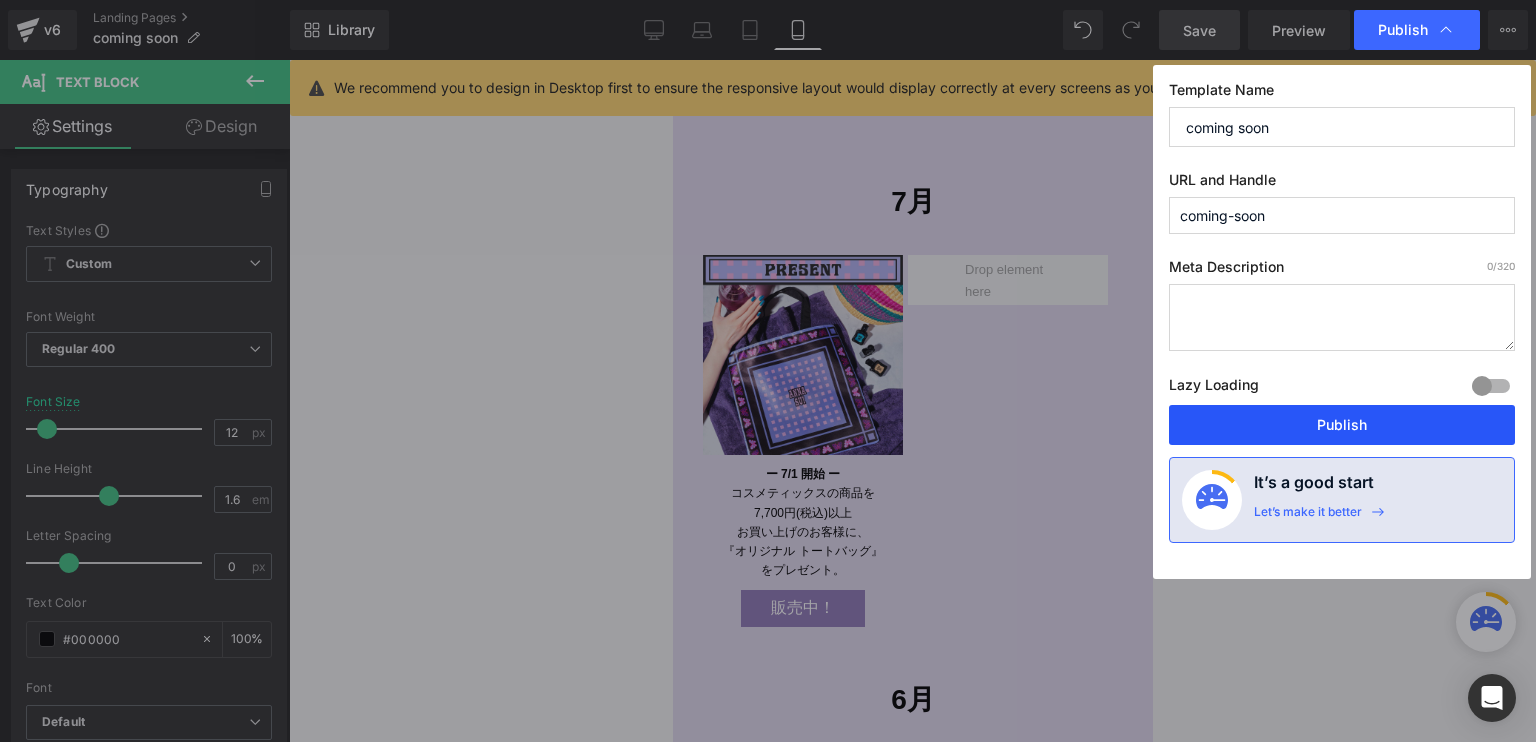 click on "Publish" at bounding box center (1342, 425) 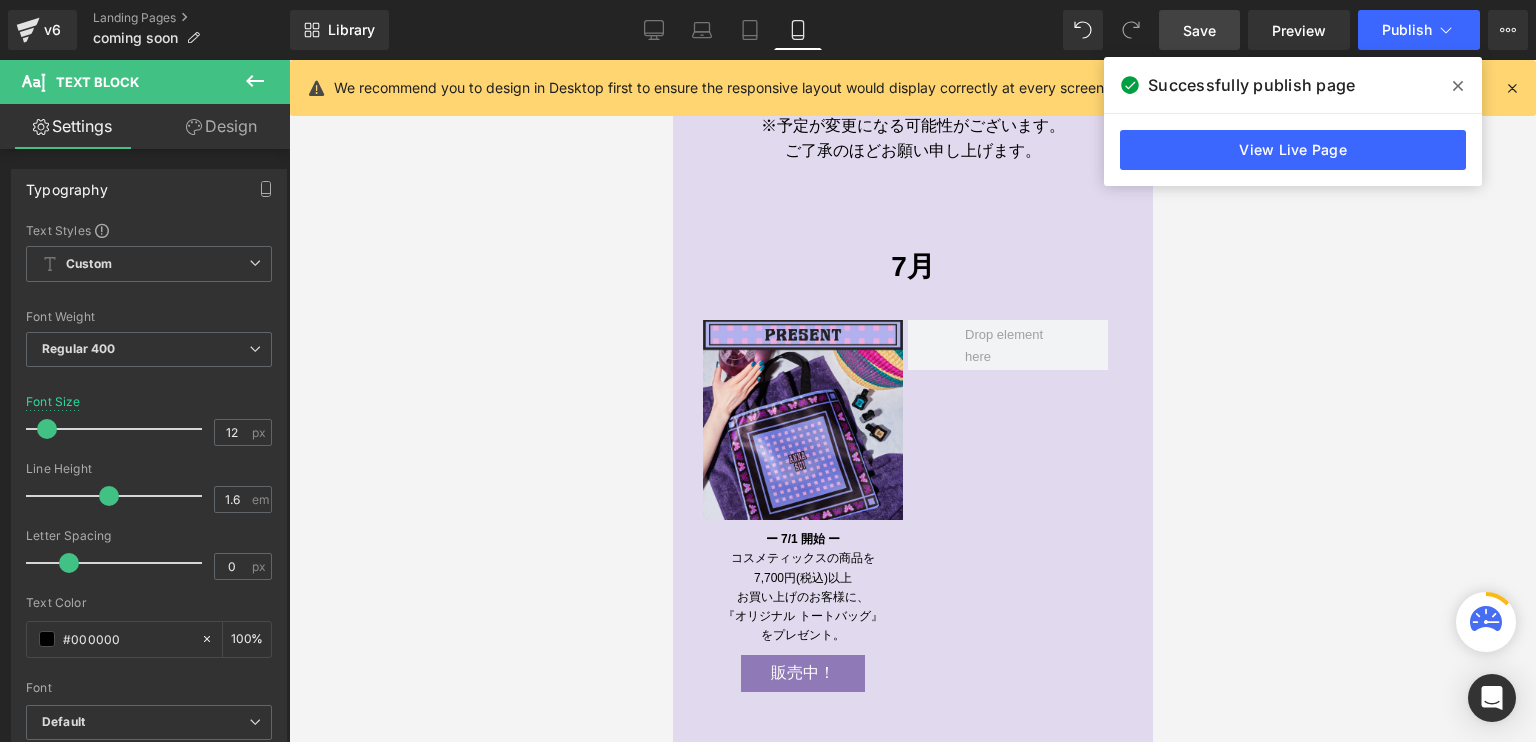 scroll, scrollTop: 300, scrollLeft: 0, axis: vertical 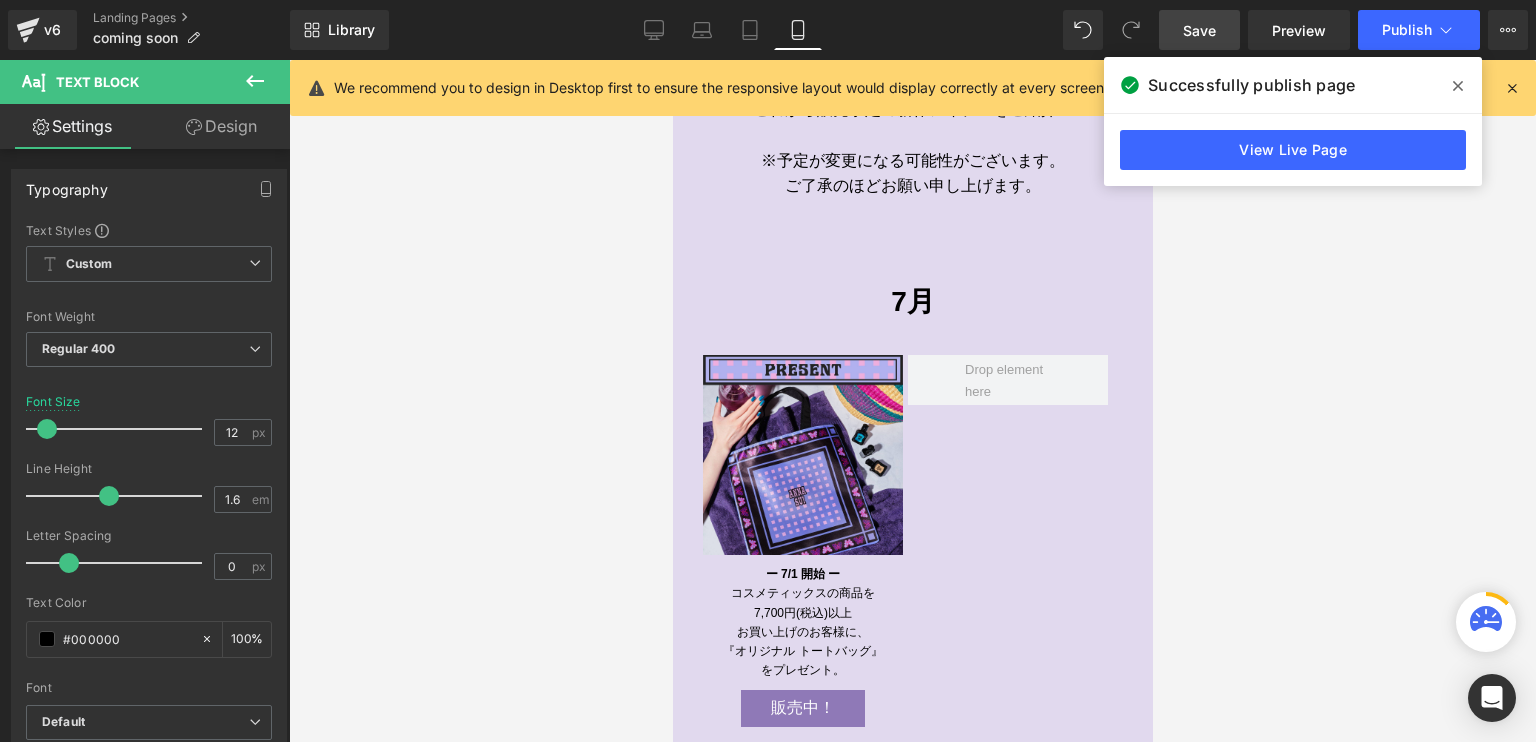 click 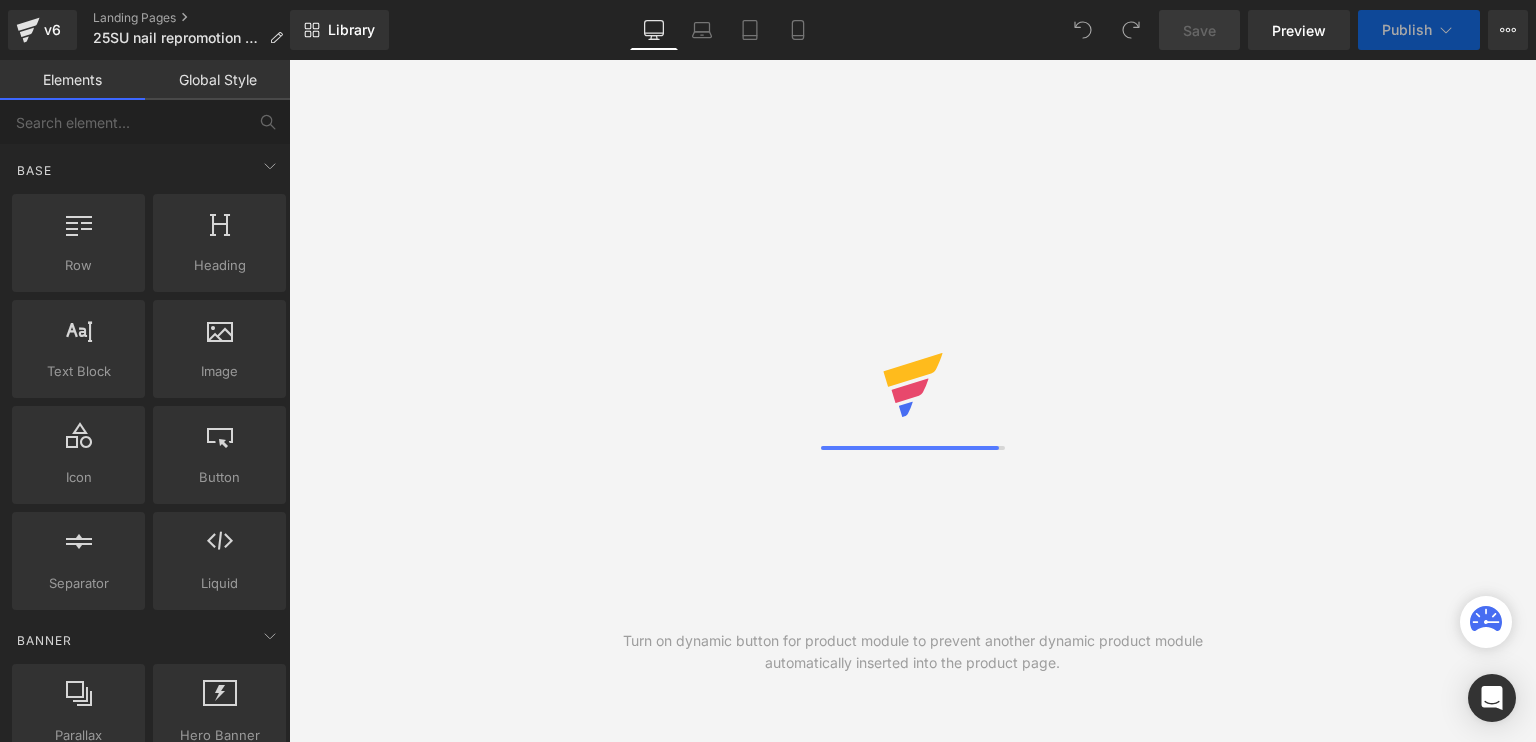 scroll, scrollTop: 0, scrollLeft: 0, axis: both 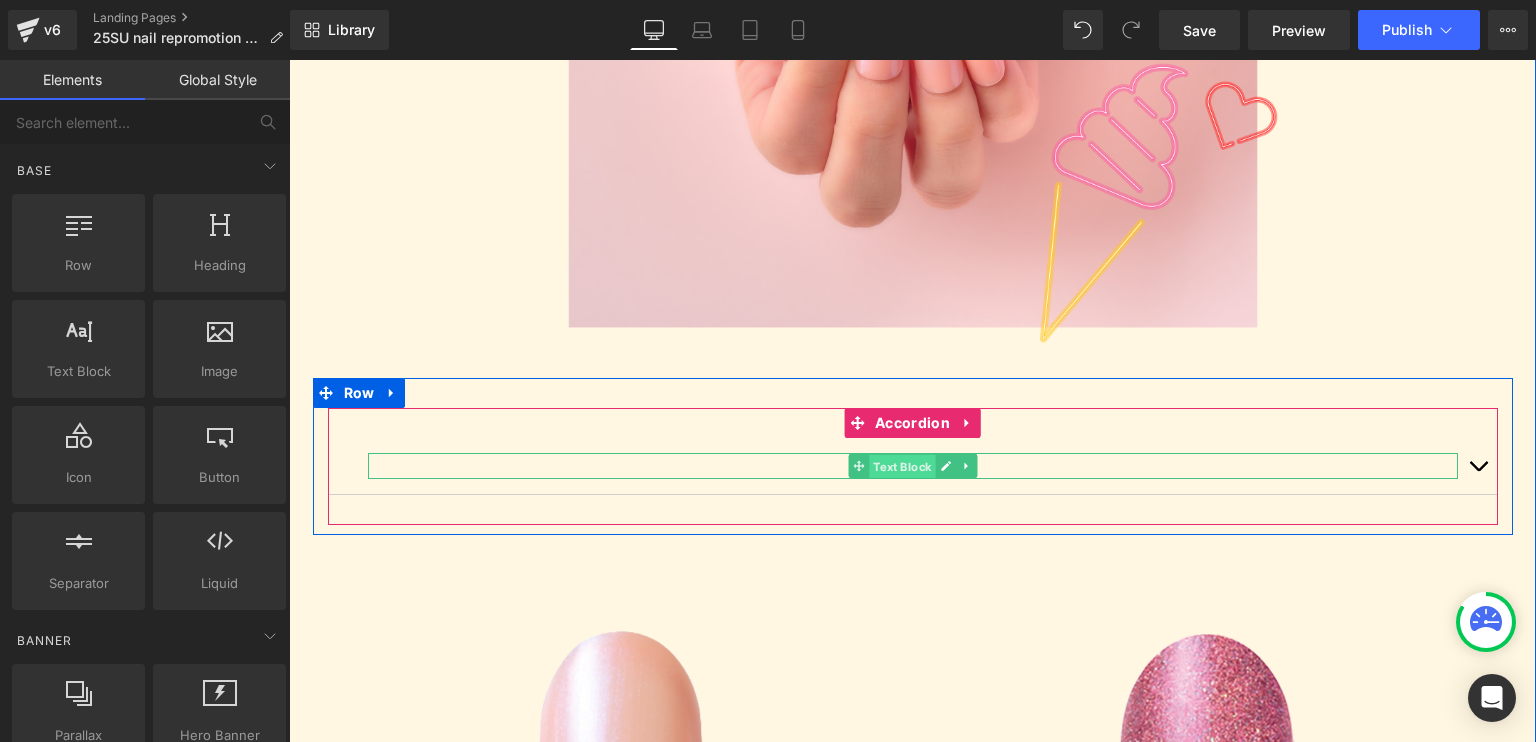 click on "Text Block" at bounding box center [902, 467] 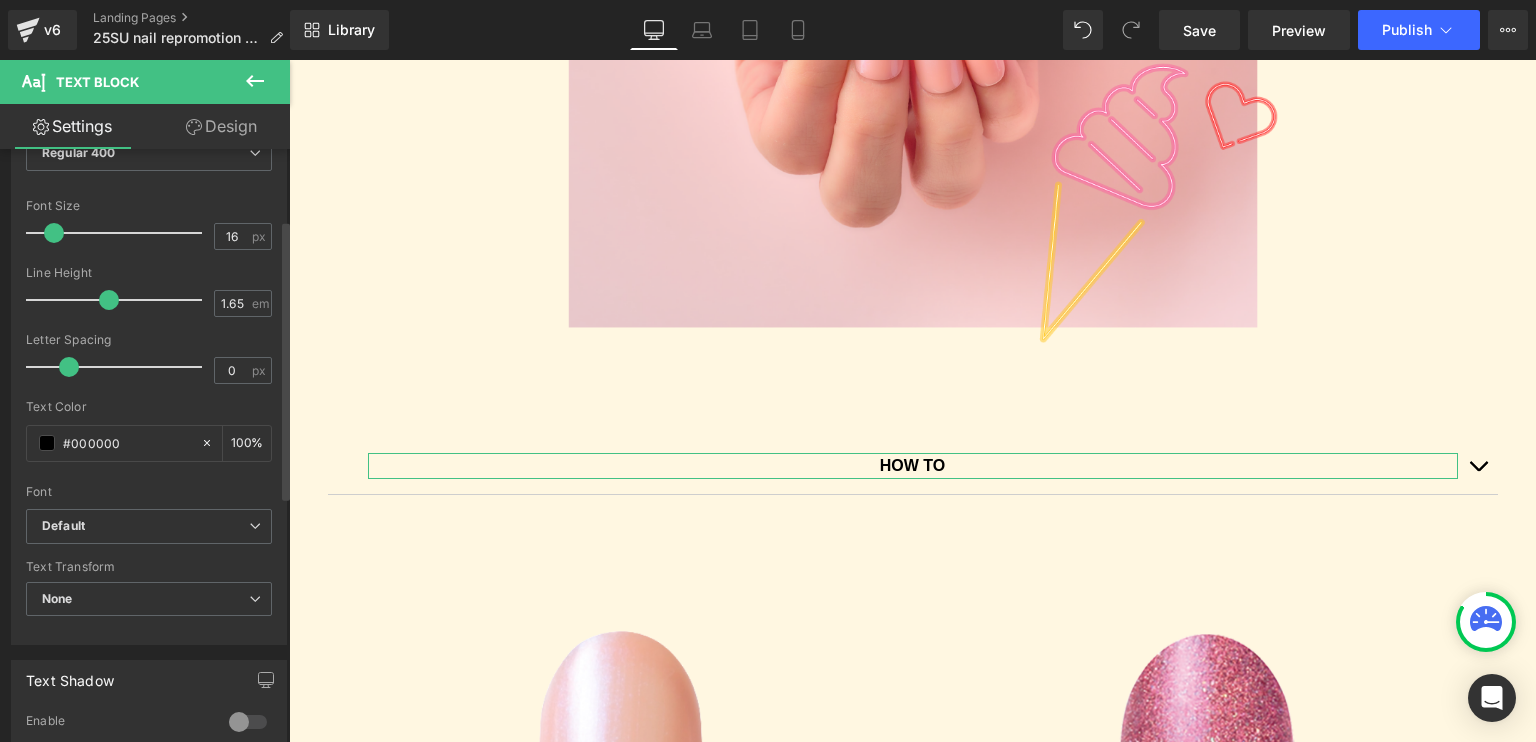 scroll, scrollTop: 200, scrollLeft: 0, axis: vertical 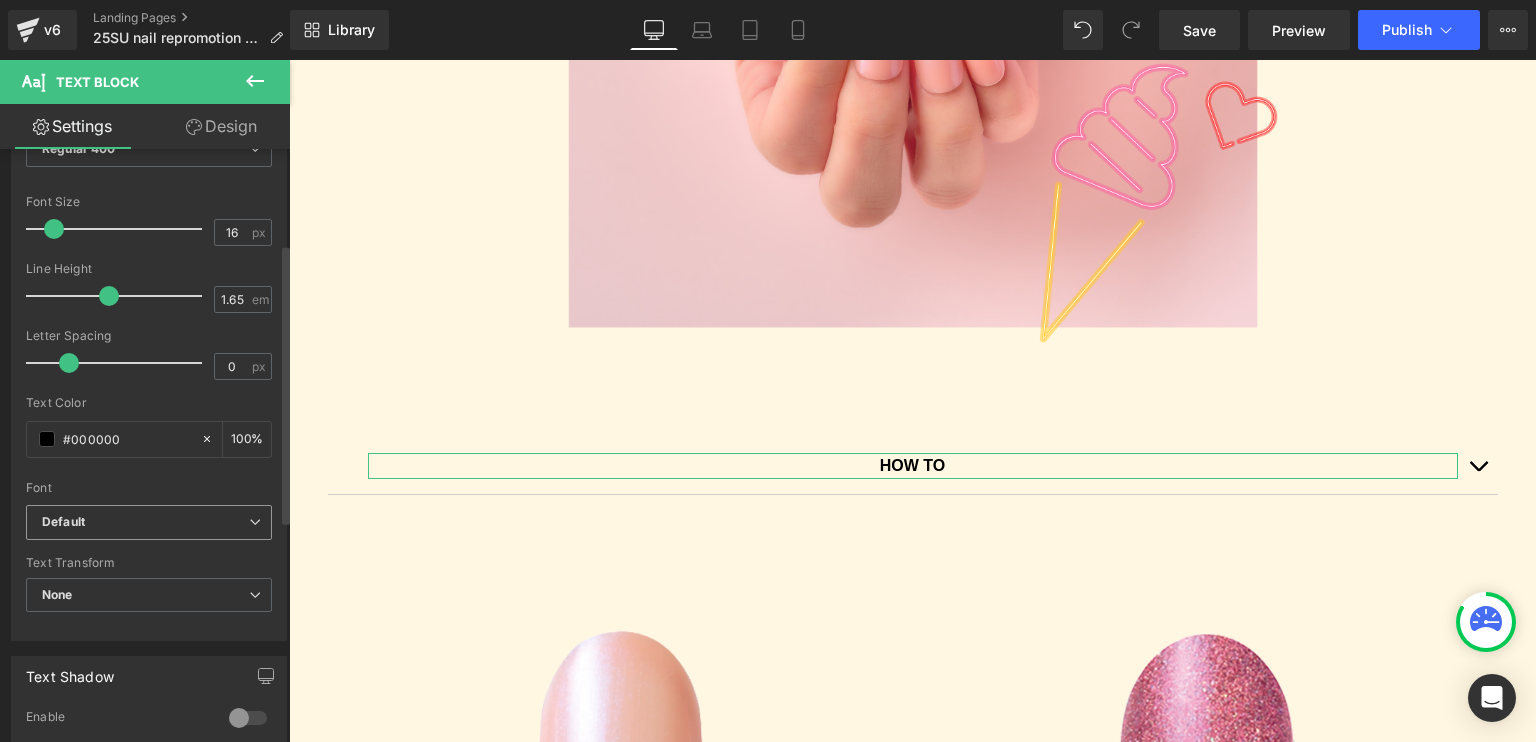 click on "Default" at bounding box center [145, 522] 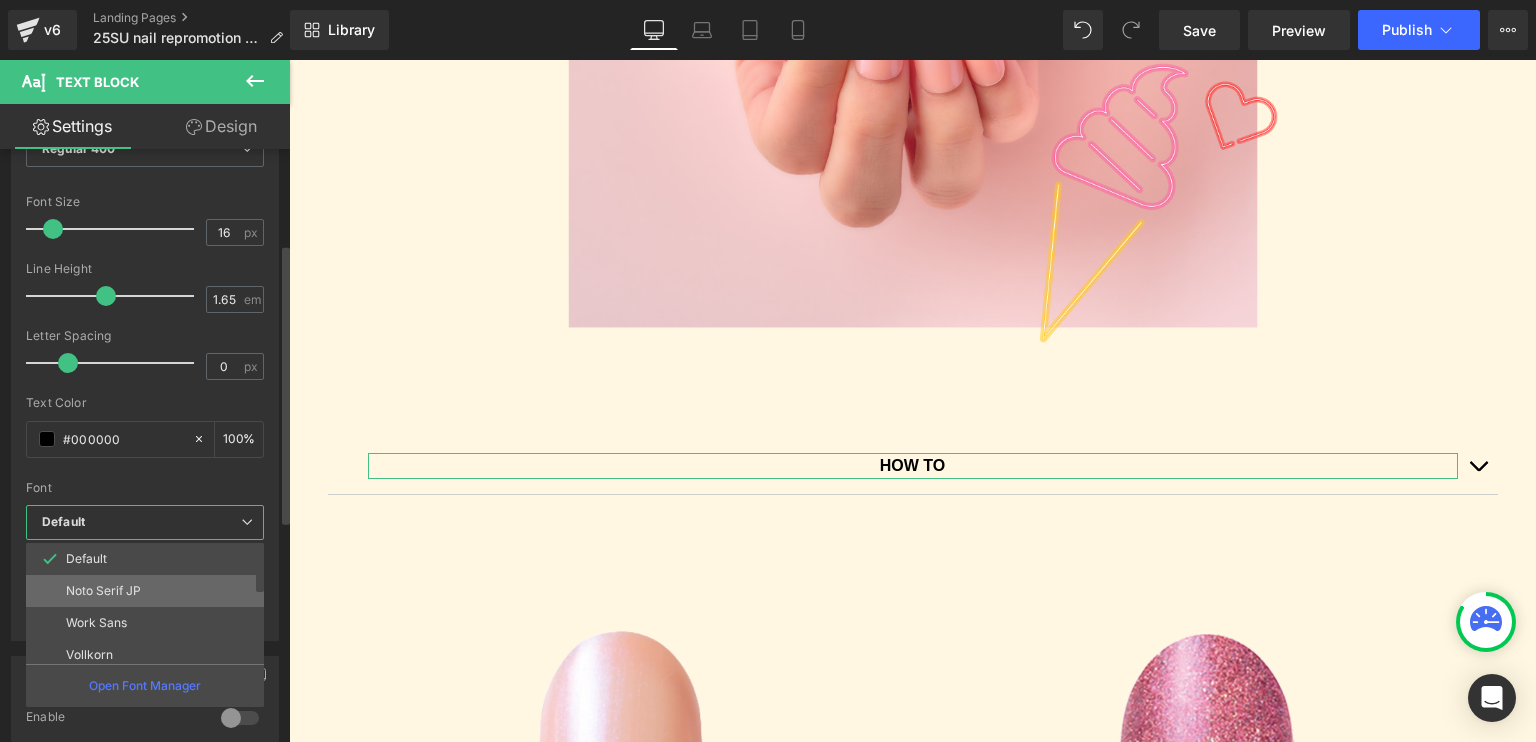 click on "Noto Serif JP" at bounding box center (103, 591) 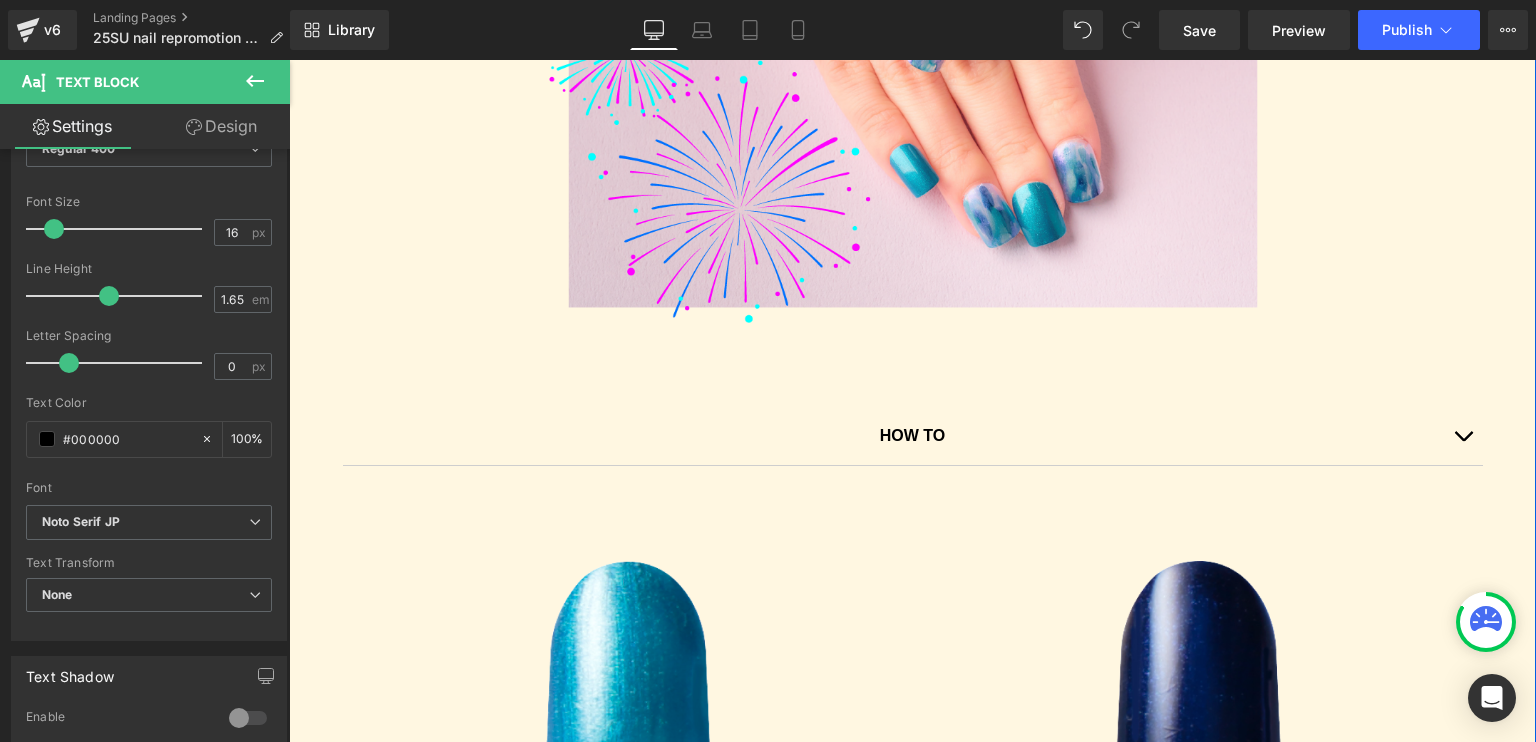 scroll, scrollTop: 5400, scrollLeft: 0, axis: vertical 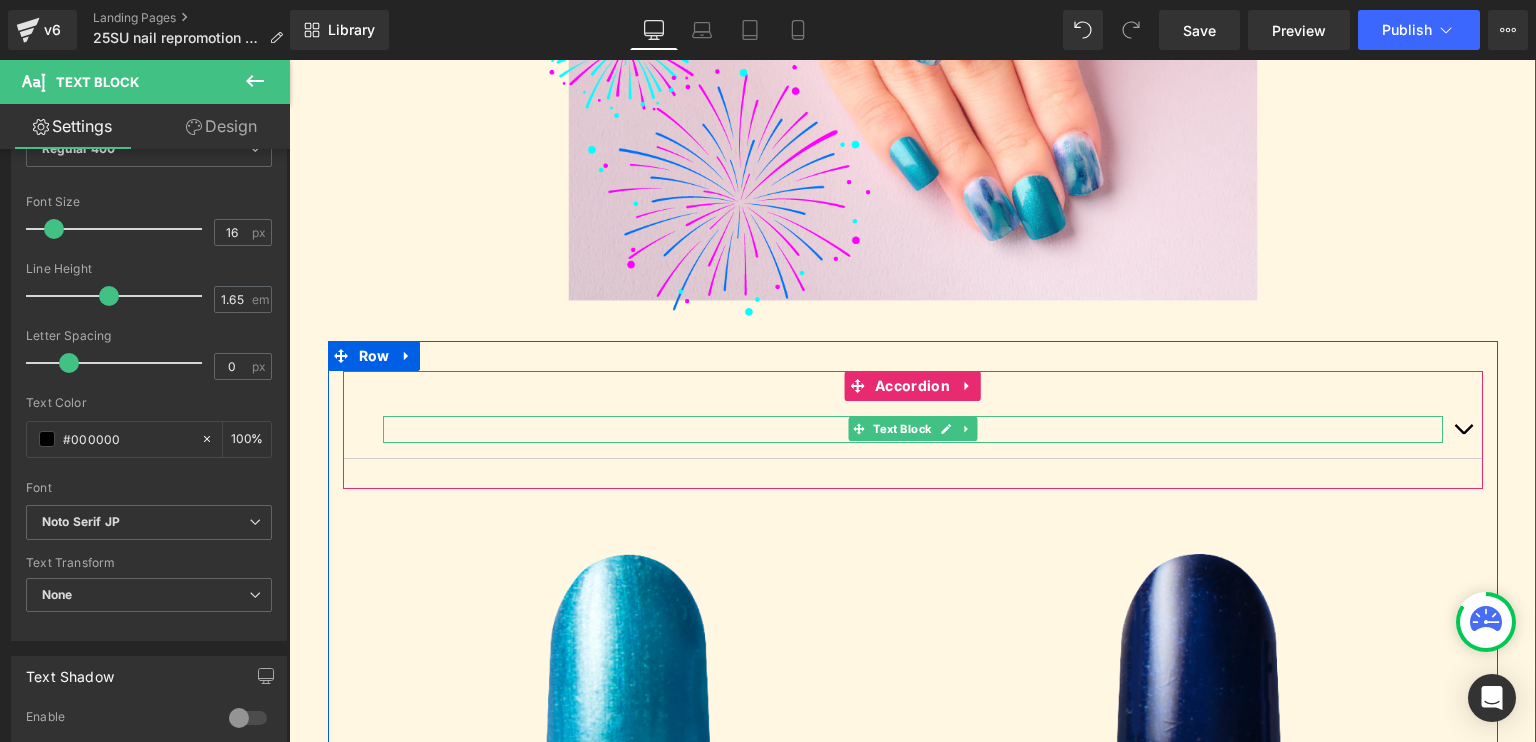 click on "HOW TO" at bounding box center (913, 429) 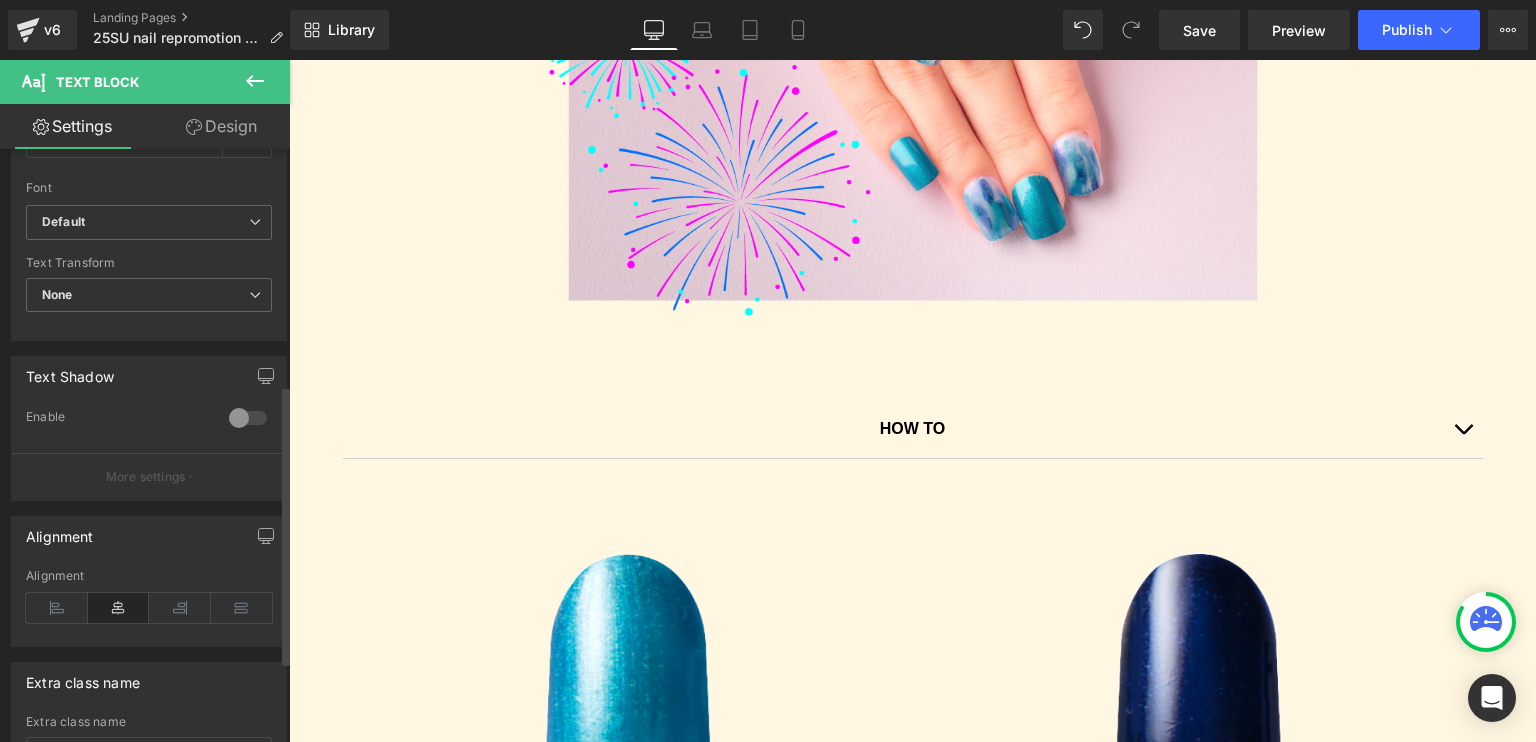 scroll, scrollTop: 400, scrollLeft: 0, axis: vertical 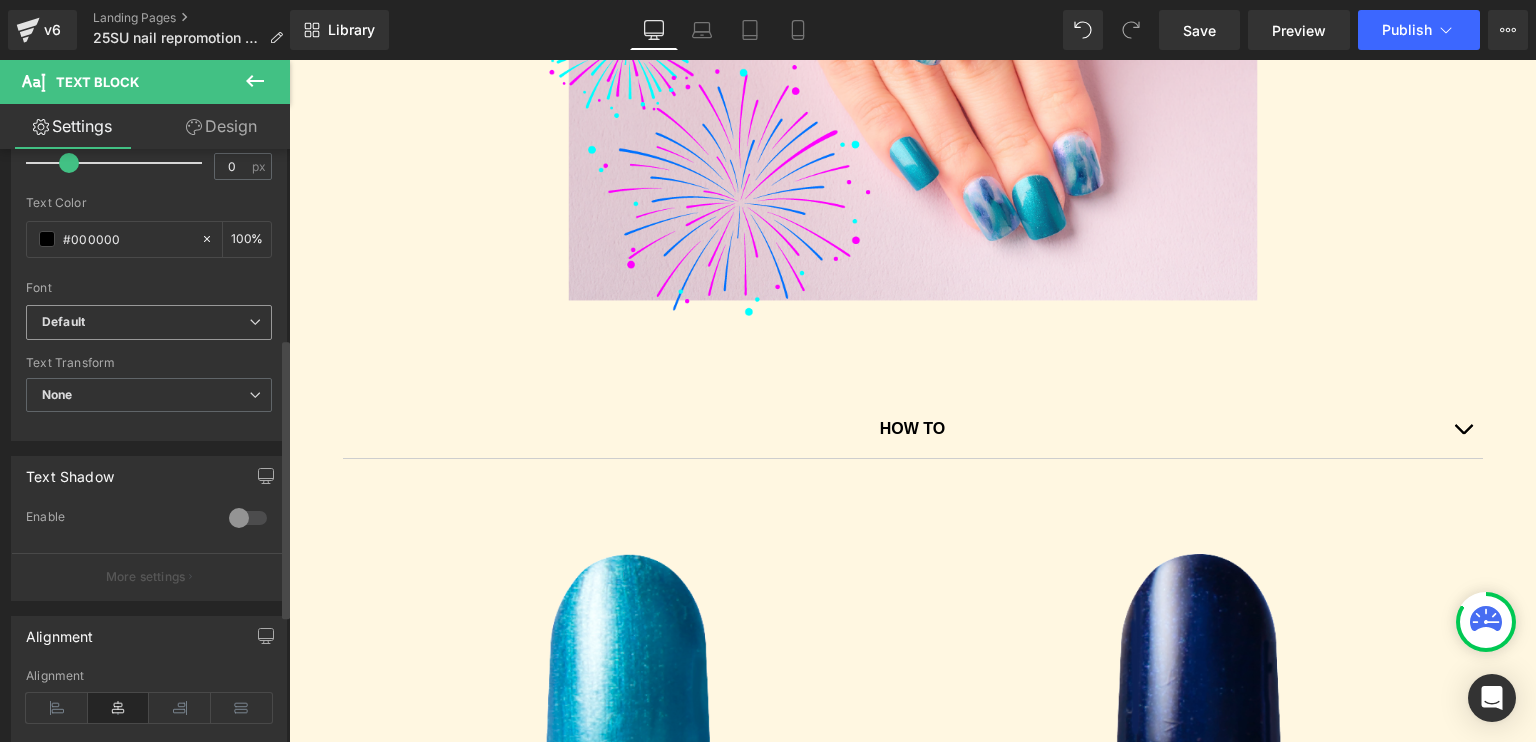 click on "Default" at bounding box center [145, 322] 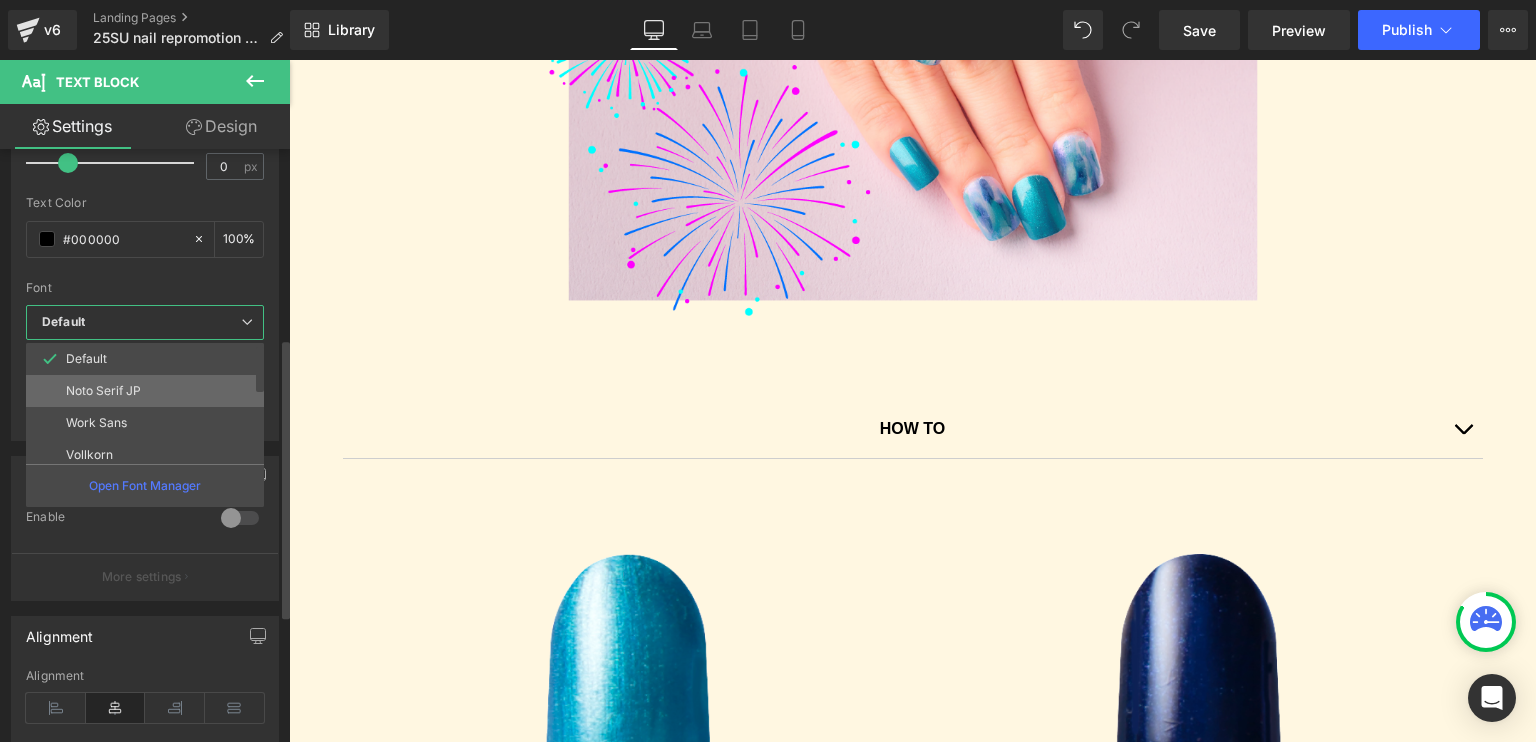 click on "Noto Serif JP" at bounding box center [103, 391] 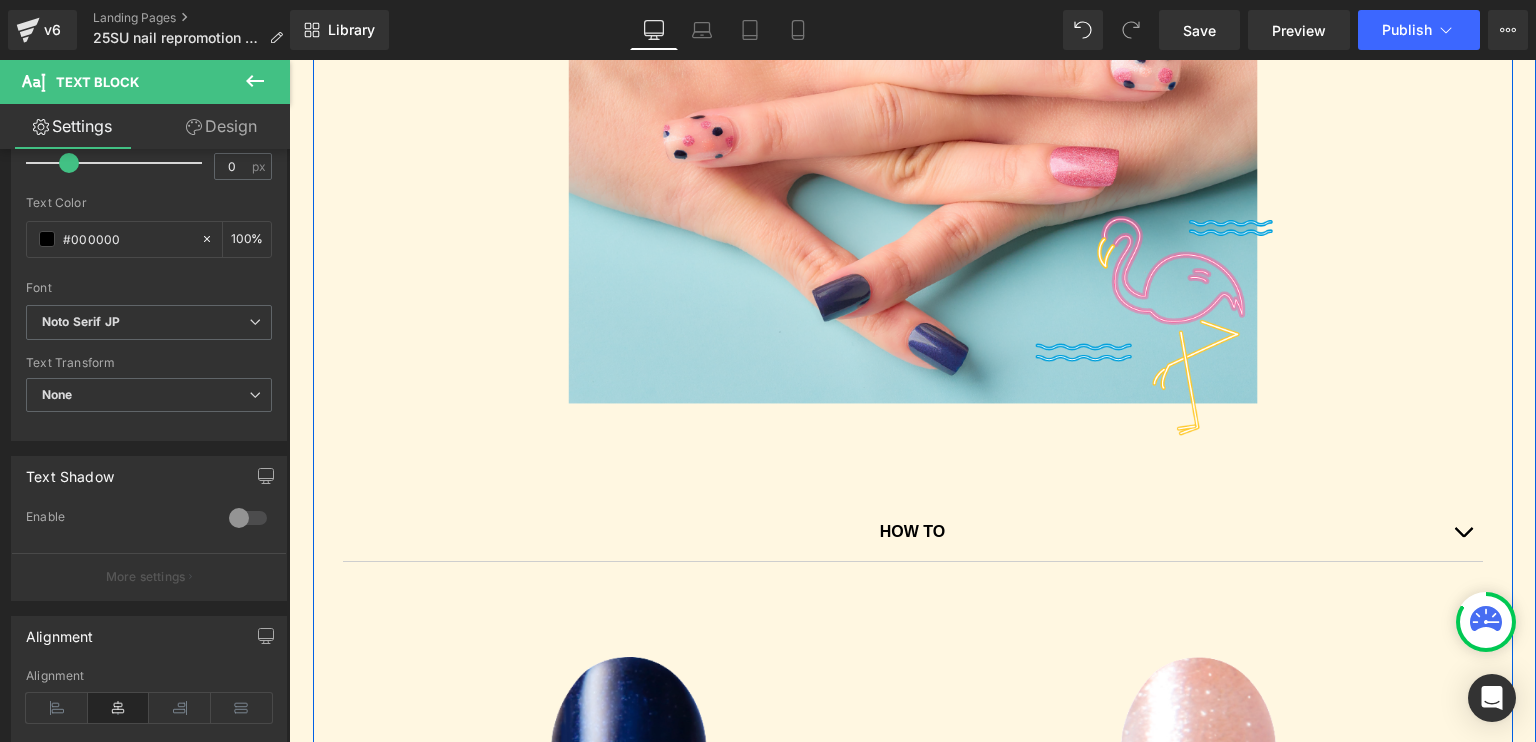 scroll, scrollTop: 7600, scrollLeft: 0, axis: vertical 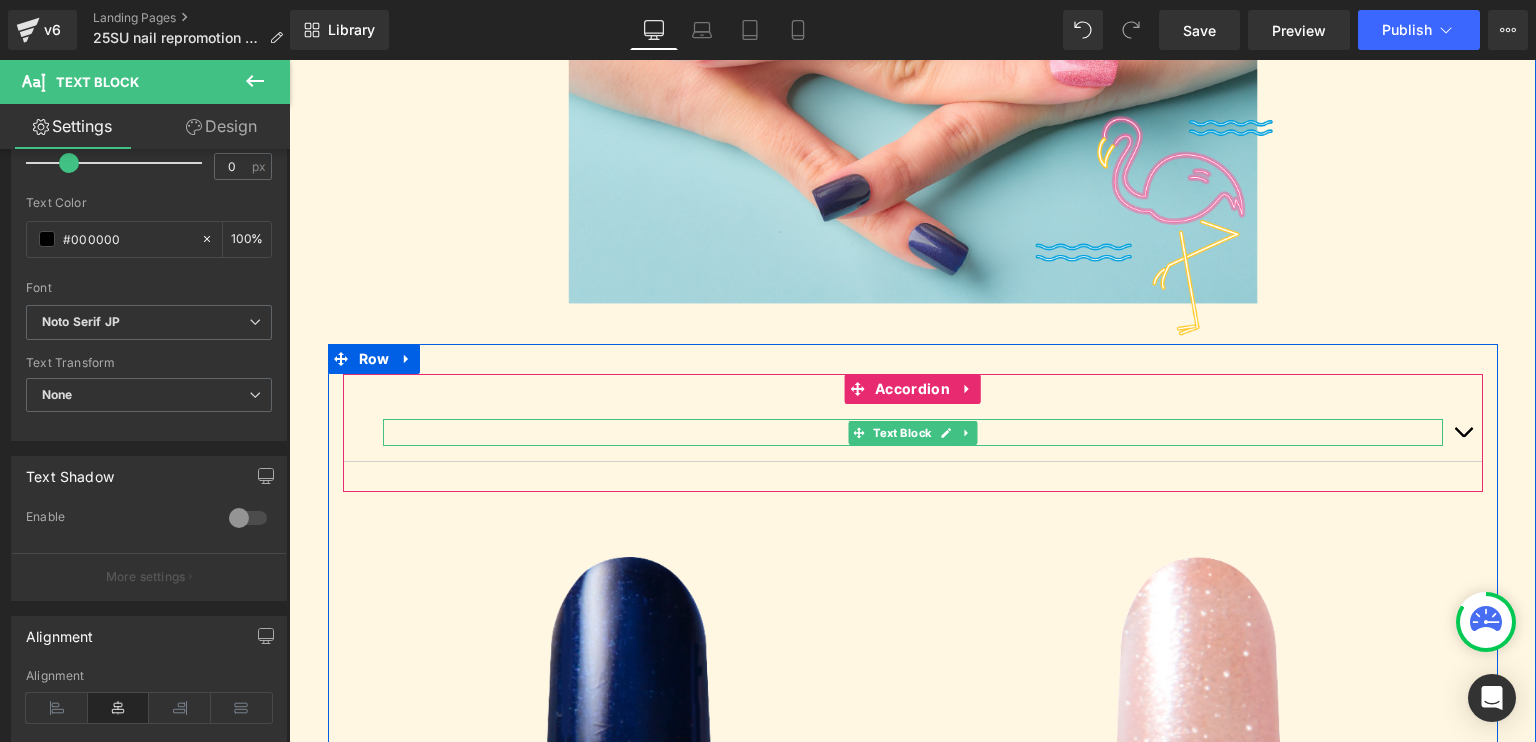 click on "HOW TO" at bounding box center [913, 432] 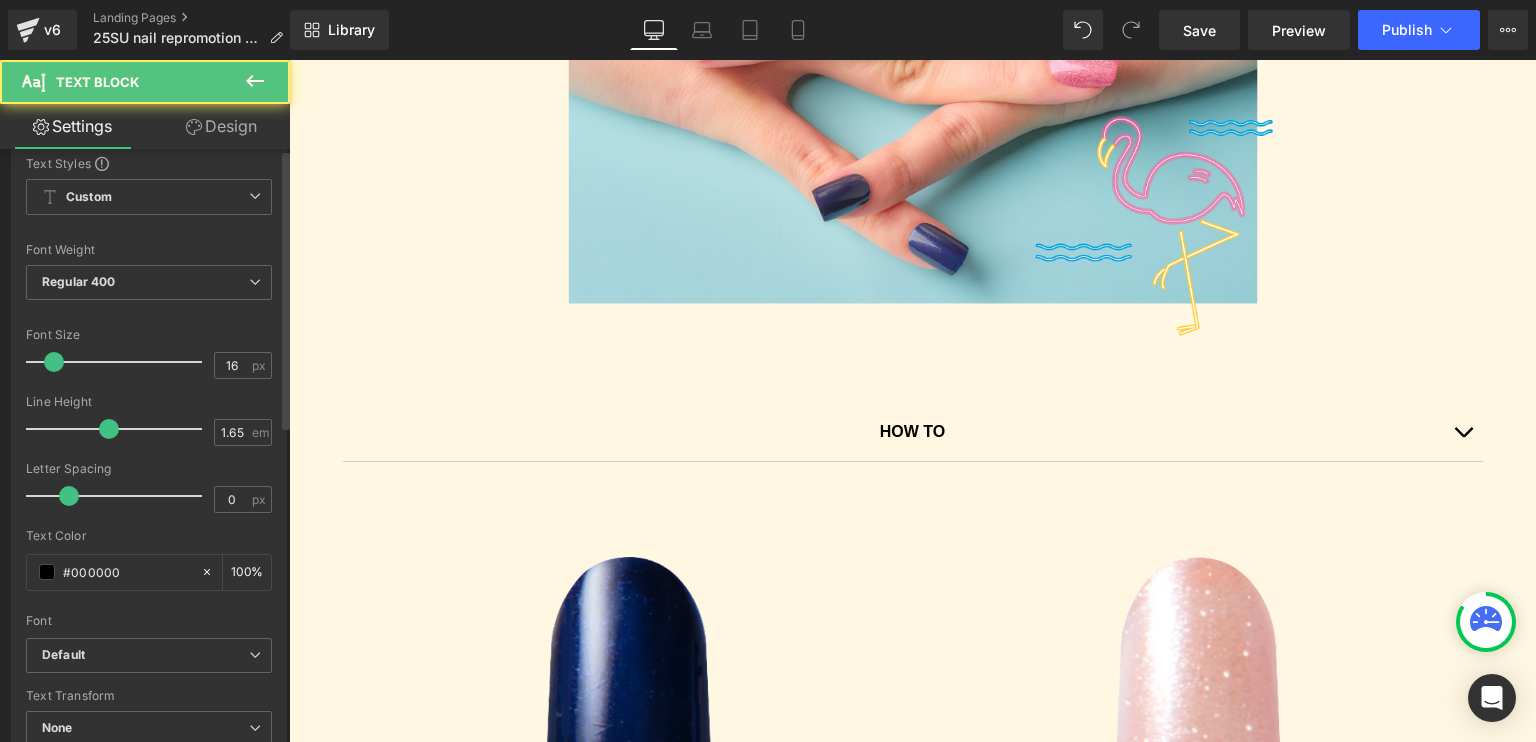 scroll, scrollTop: 400, scrollLeft: 0, axis: vertical 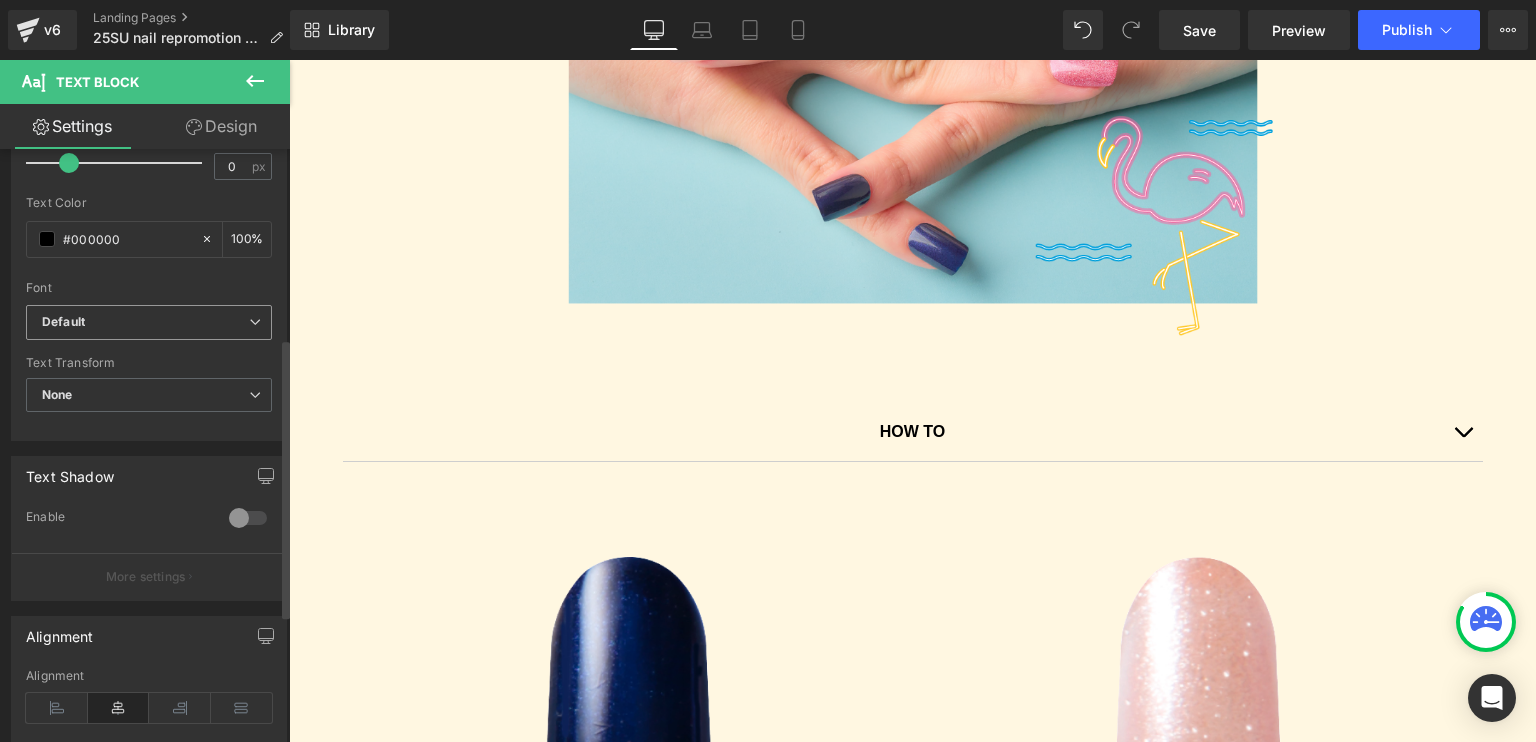click on "Default" at bounding box center [145, 322] 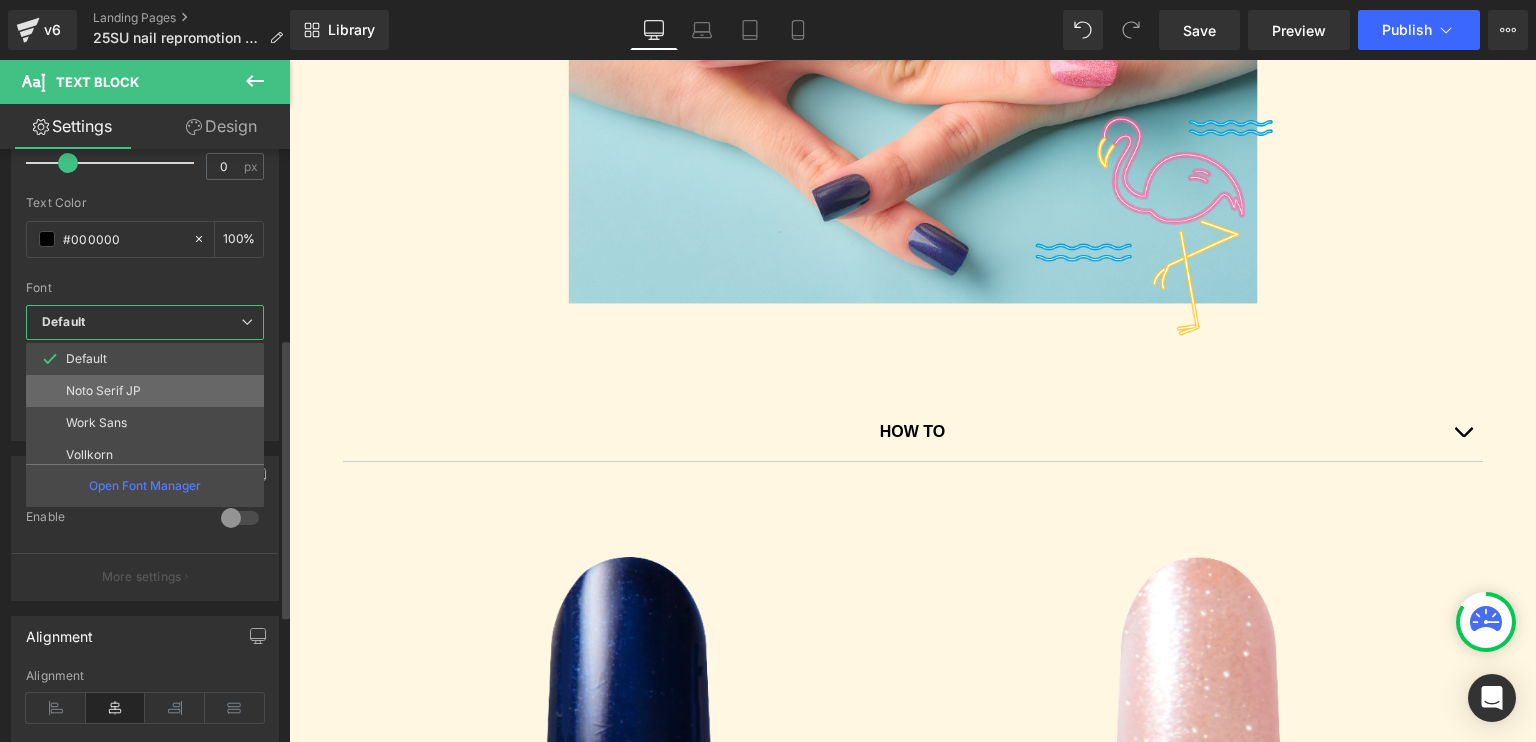 click on "Noto Serif JP" at bounding box center [149, 391] 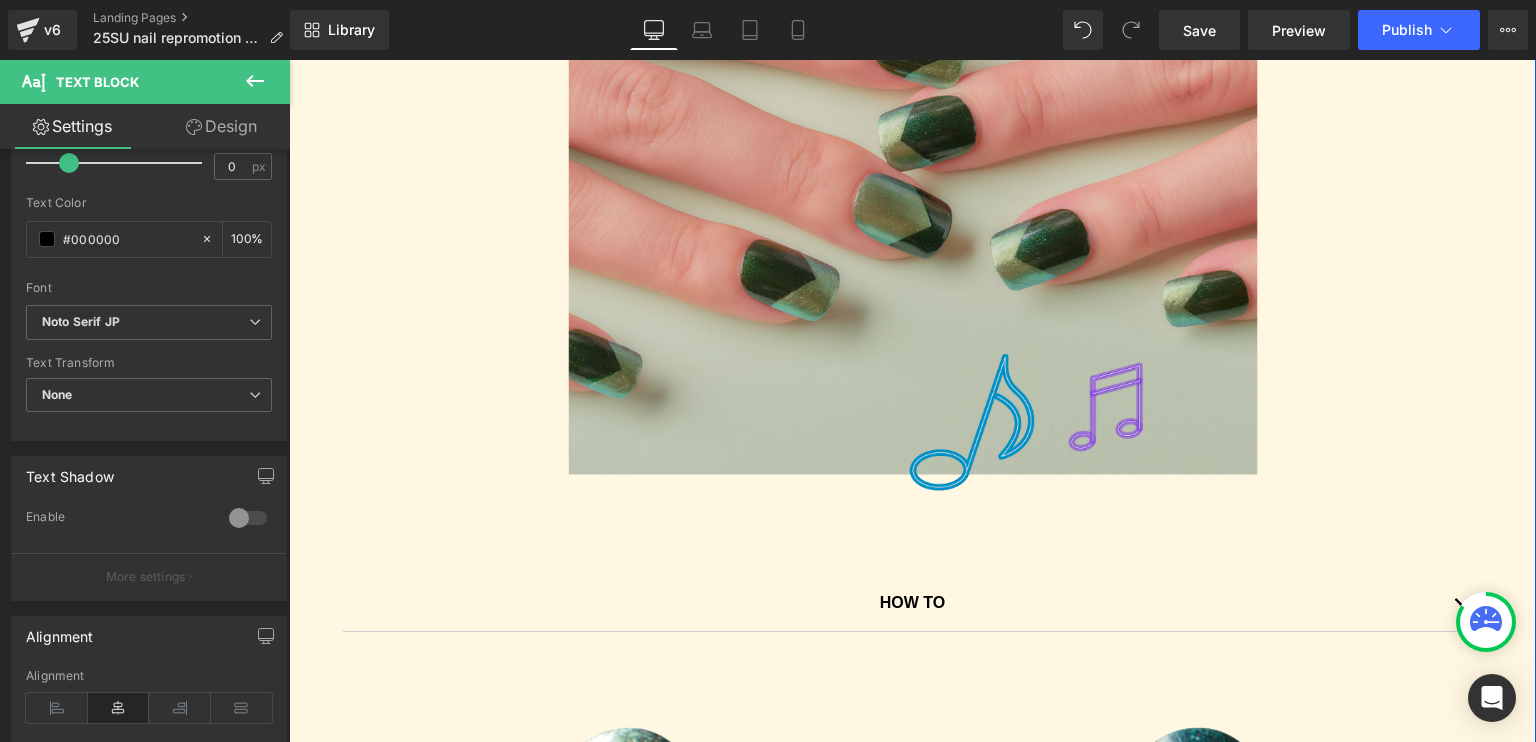 scroll, scrollTop: 9800, scrollLeft: 0, axis: vertical 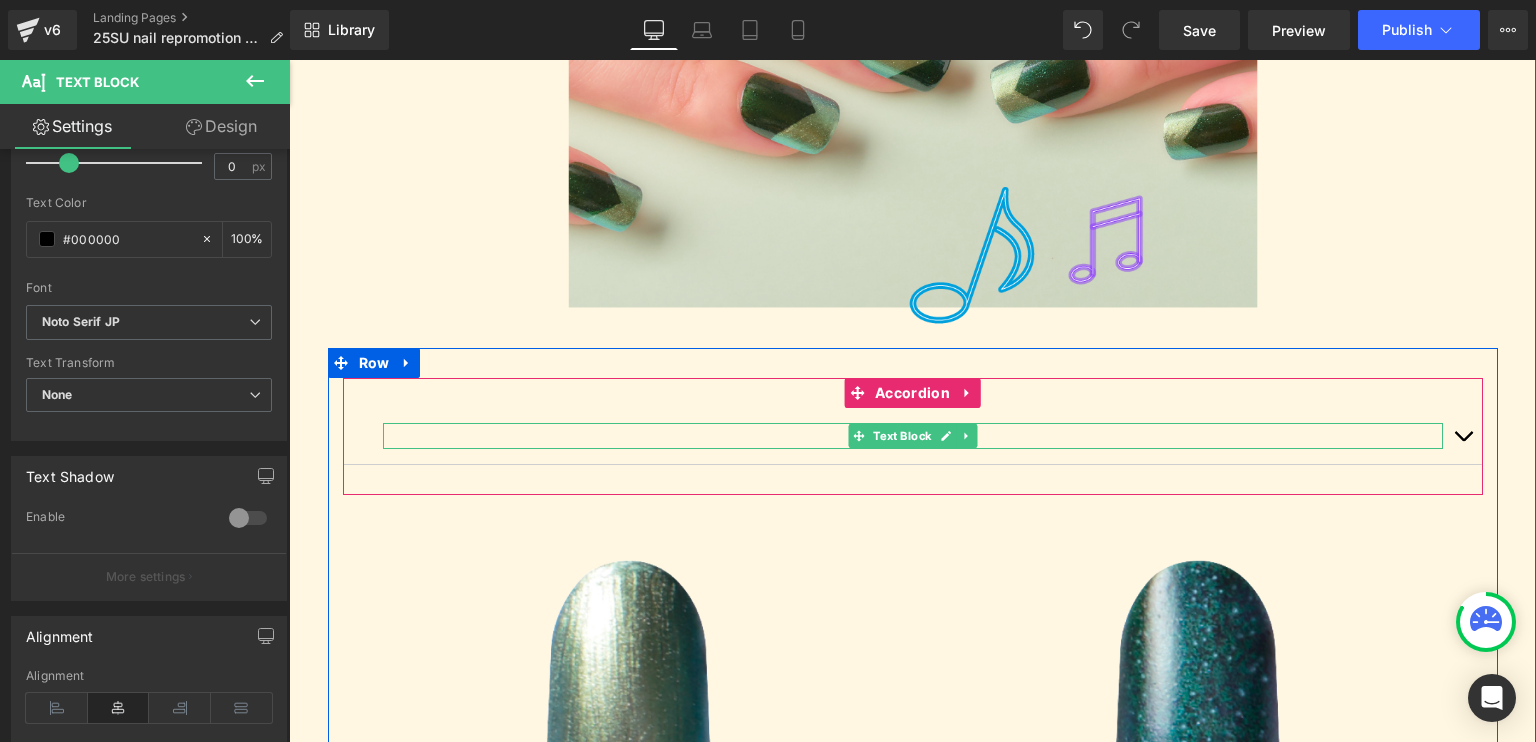 click on "HOW TO" at bounding box center [913, 436] 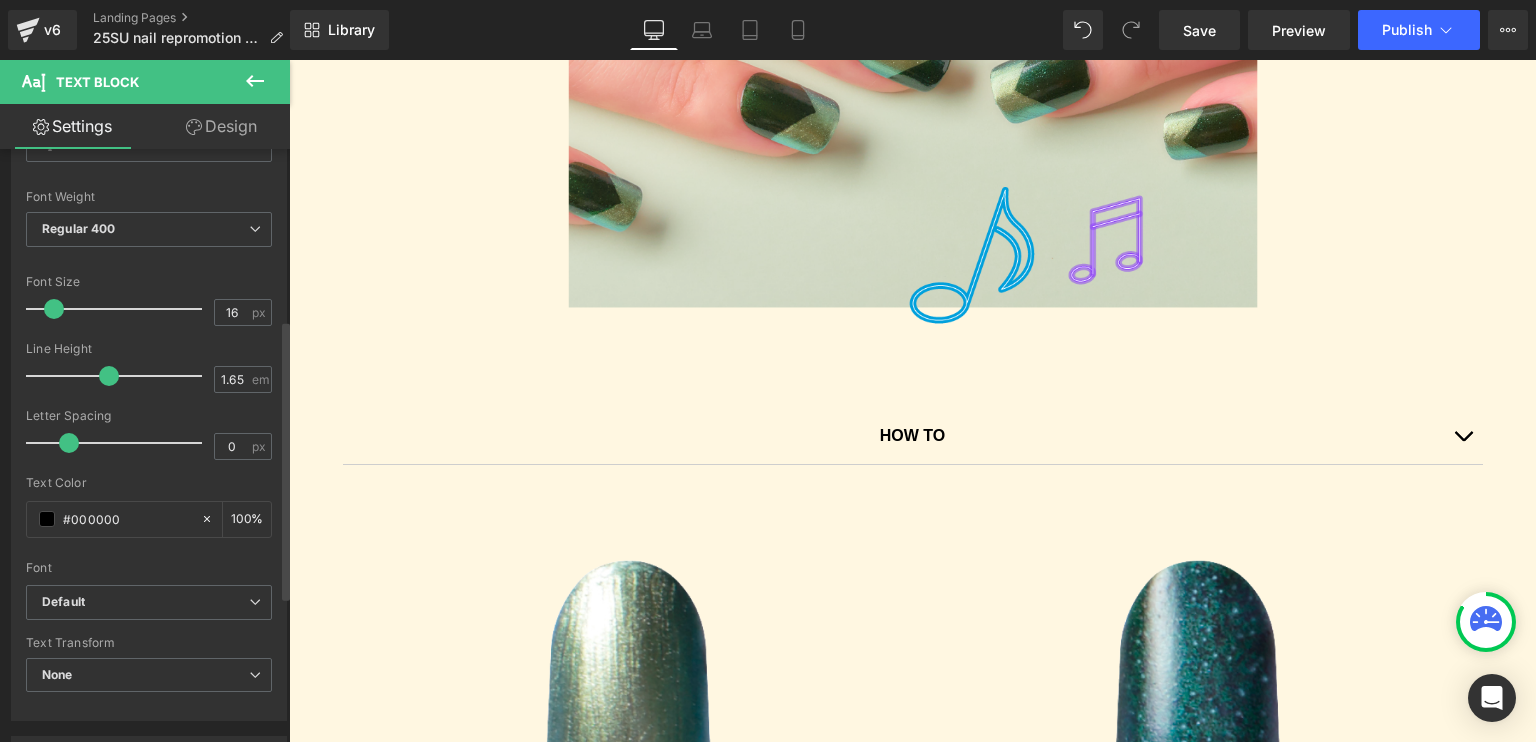scroll, scrollTop: 400, scrollLeft: 0, axis: vertical 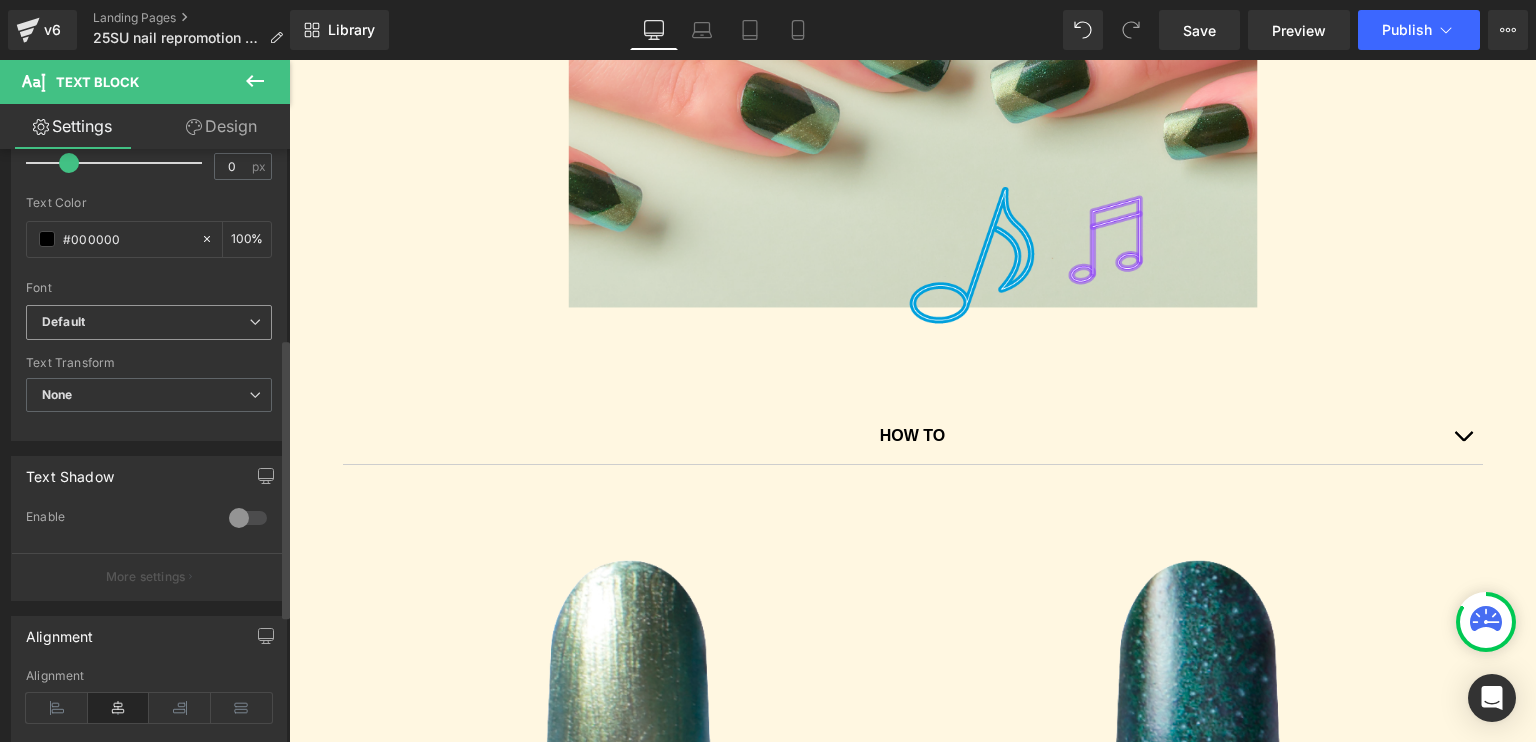 click on "Default" at bounding box center [145, 322] 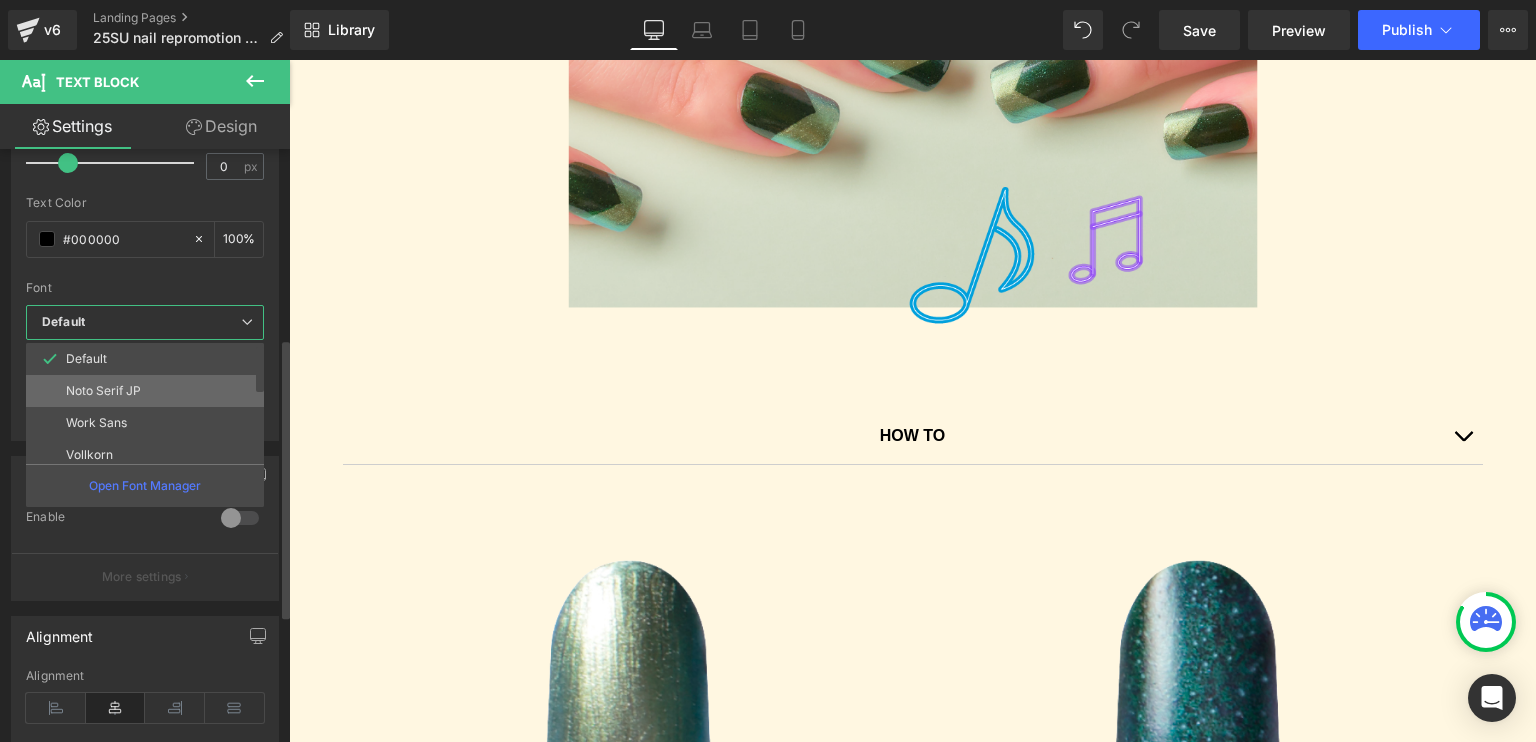 click on "Noto Serif JP" at bounding box center [103, 391] 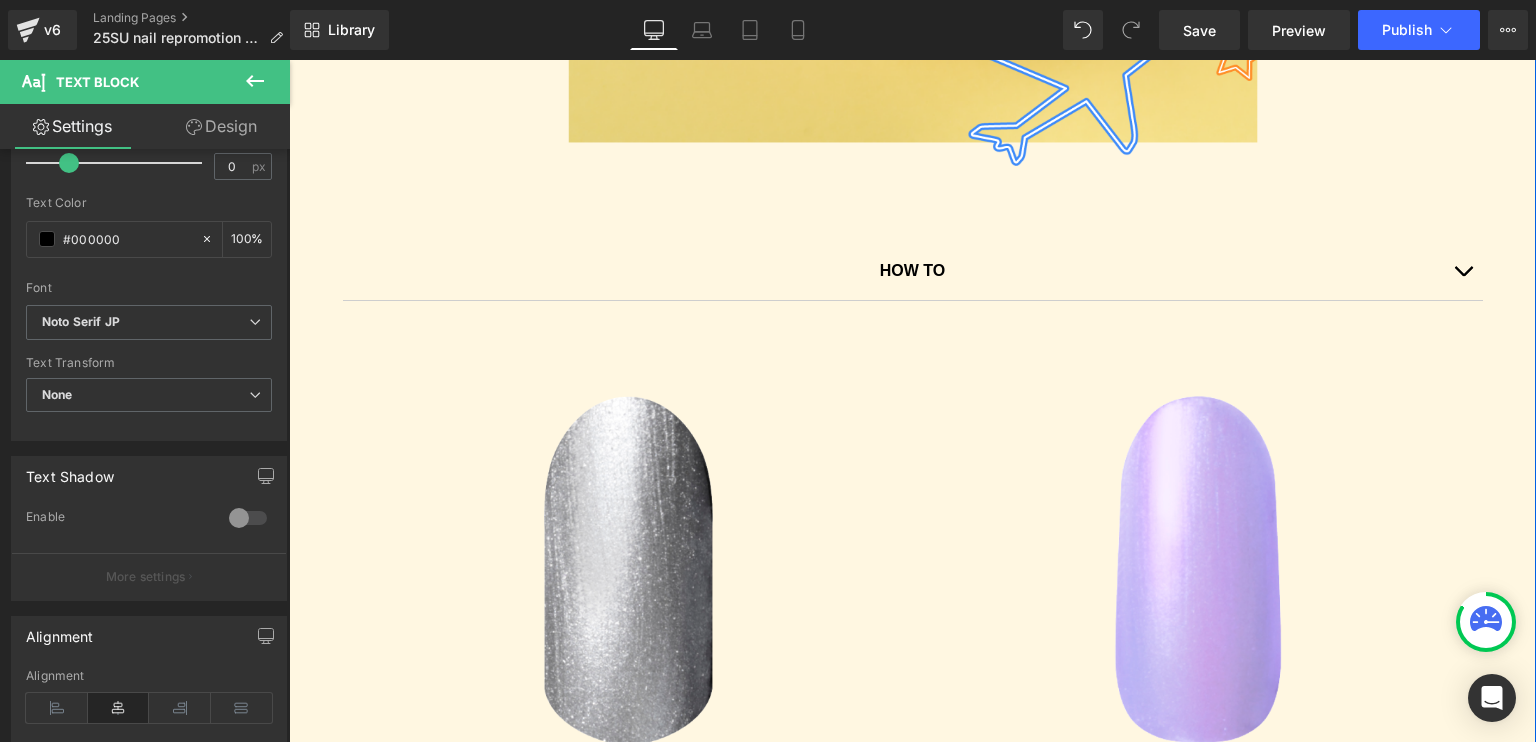 scroll, scrollTop: 11600, scrollLeft: 0, axis: vertical 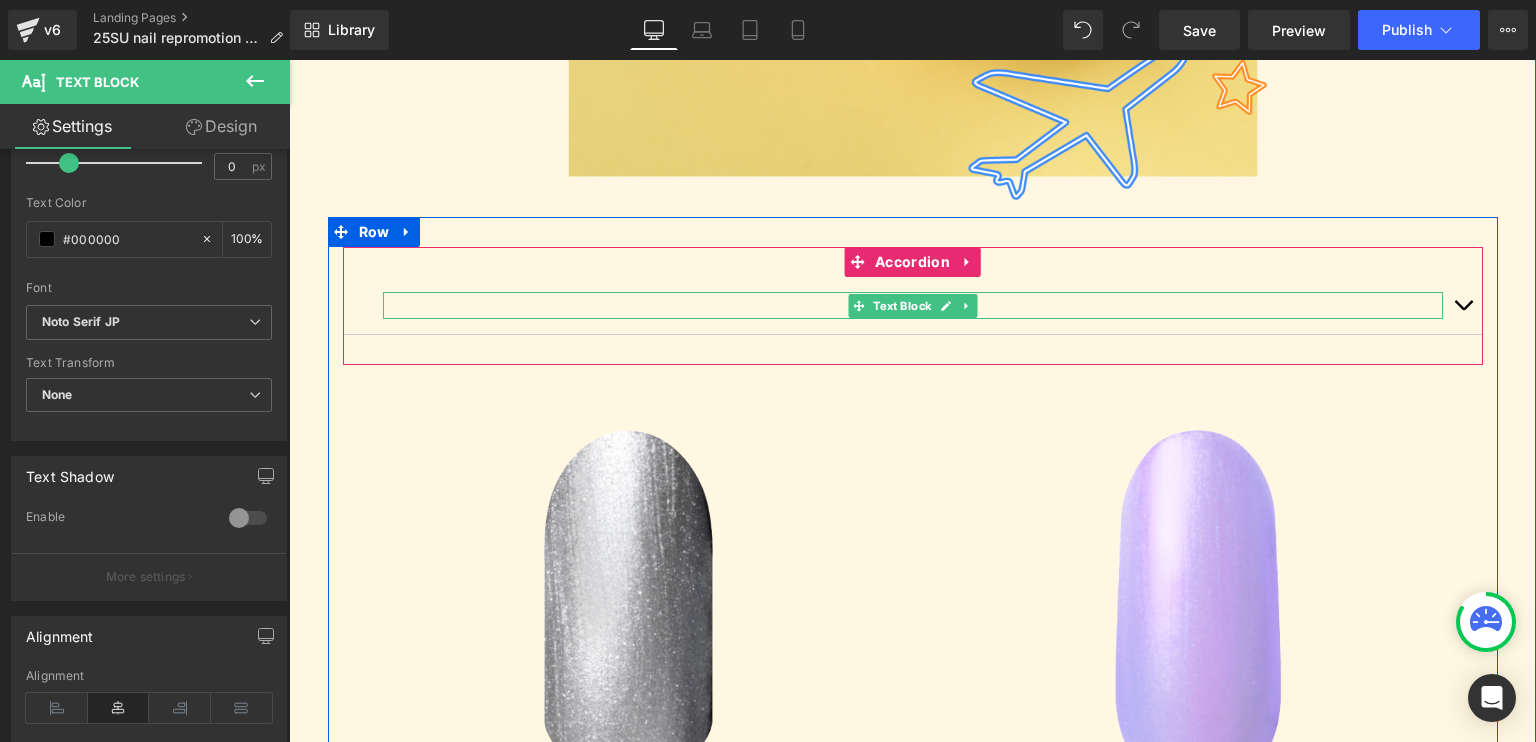 click on "HOW TO" at bounding box center [913, 305] 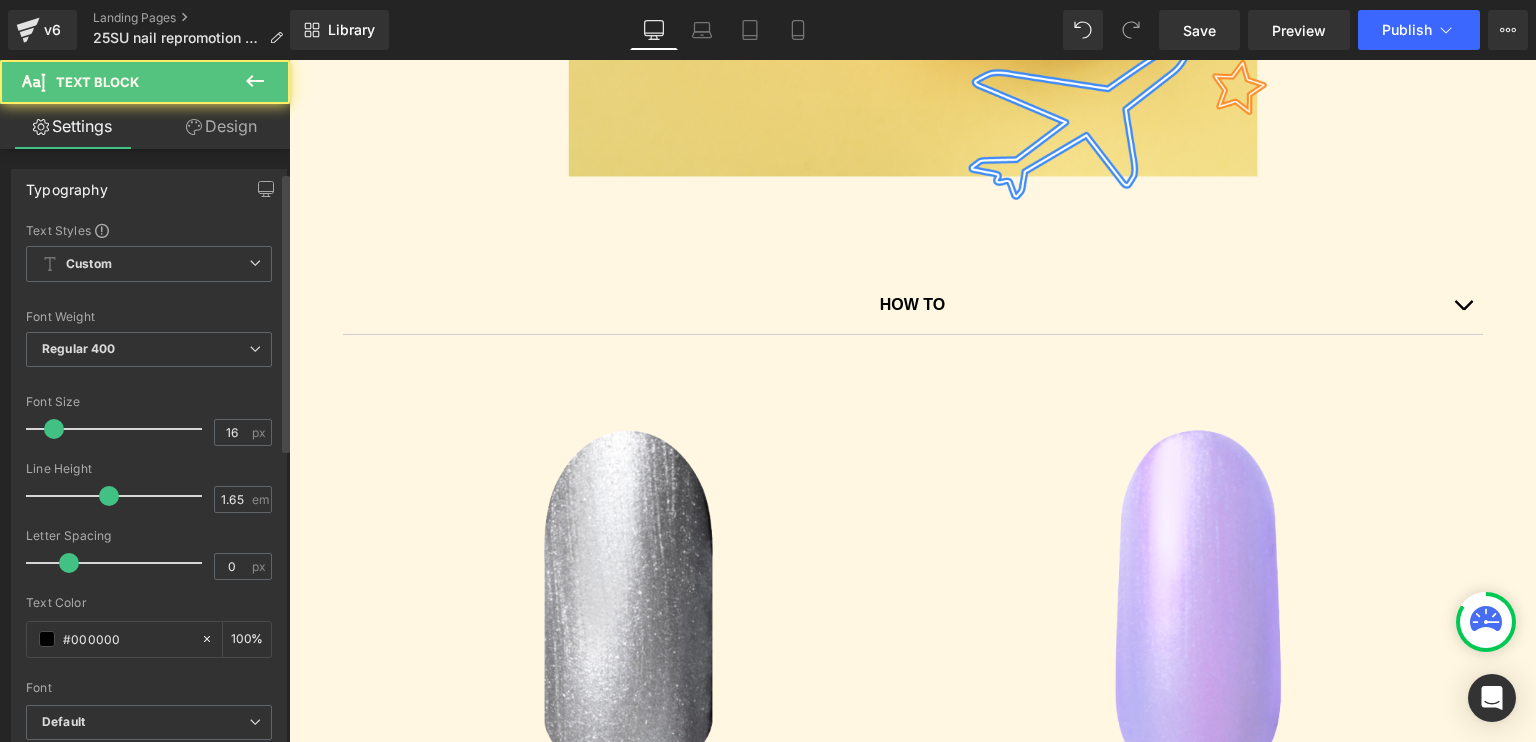 scroll, scrollTop: 300, scrollLeft: 0, axis: vertical 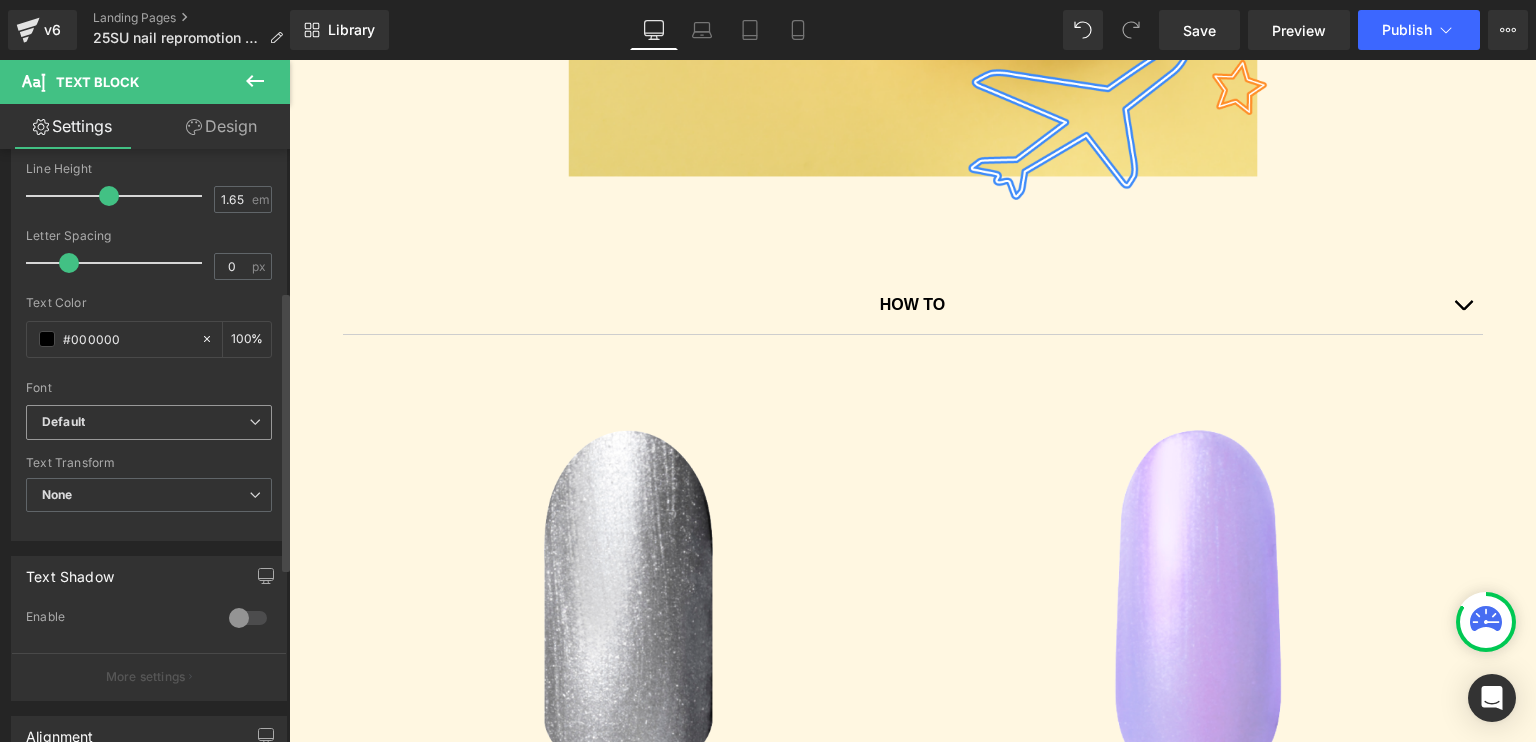 click on "Default" at bounding box center (145, 422) 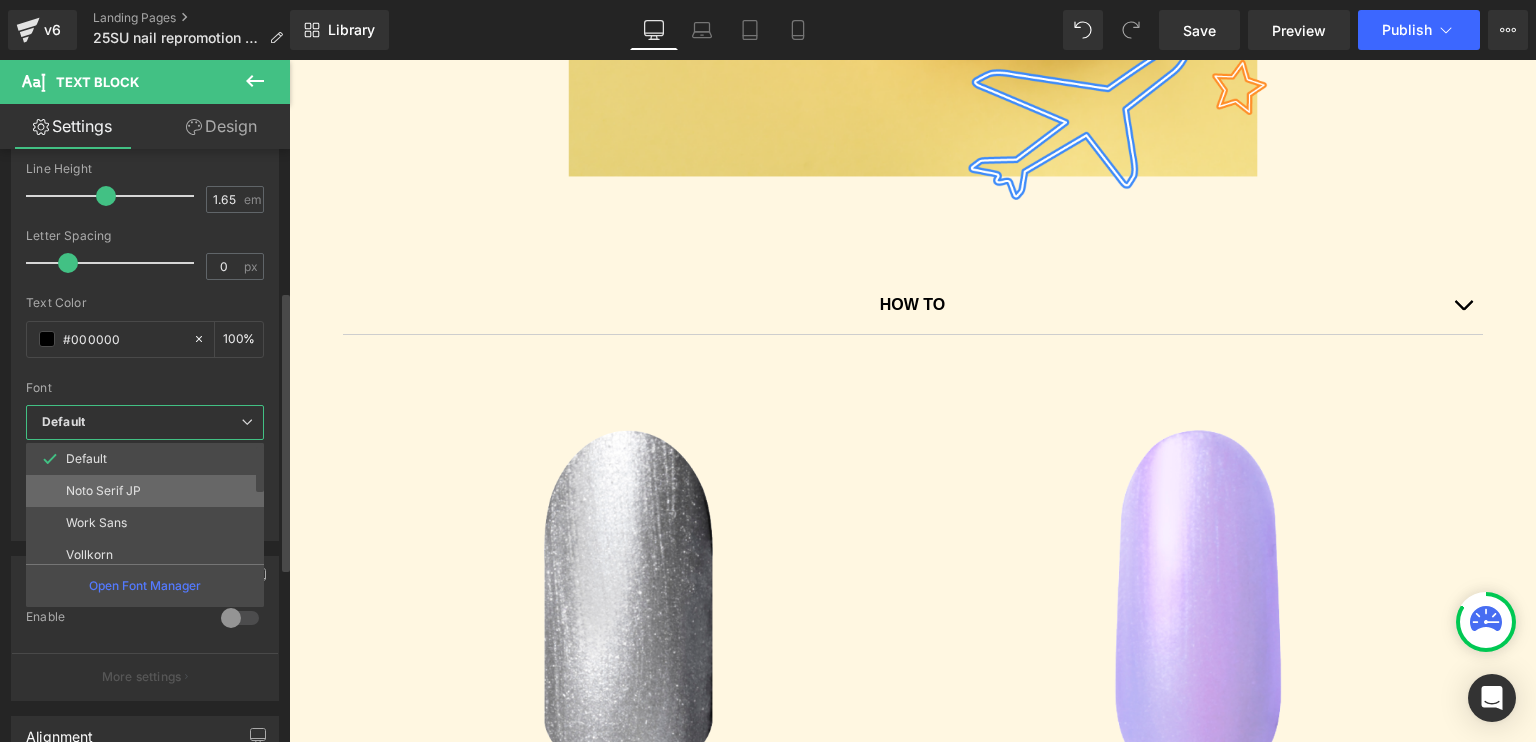 click on "Noto Serif JP" at bounding box center (103, 491) 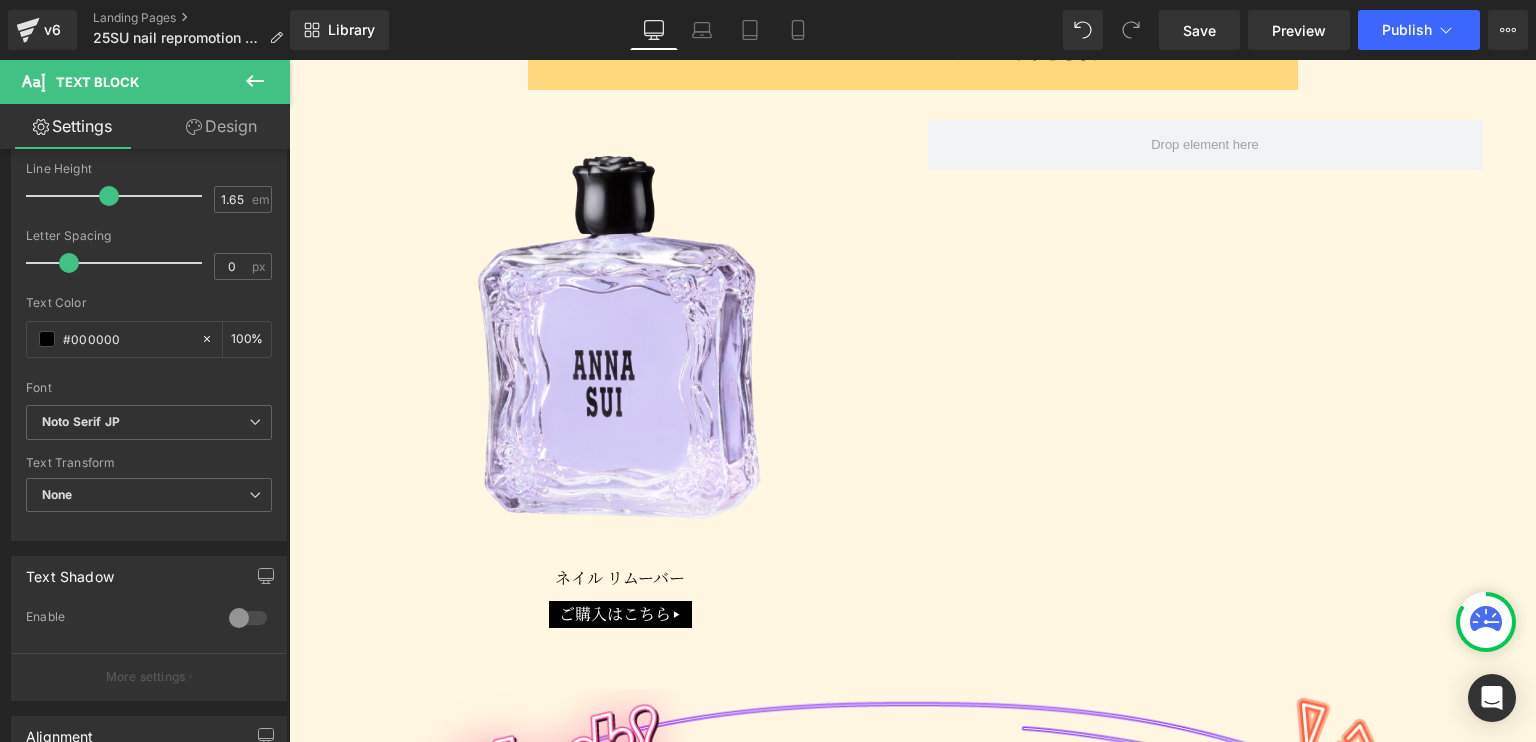 scroll, scrollTop: 12600, scrollLeft: 0, axis: vertical 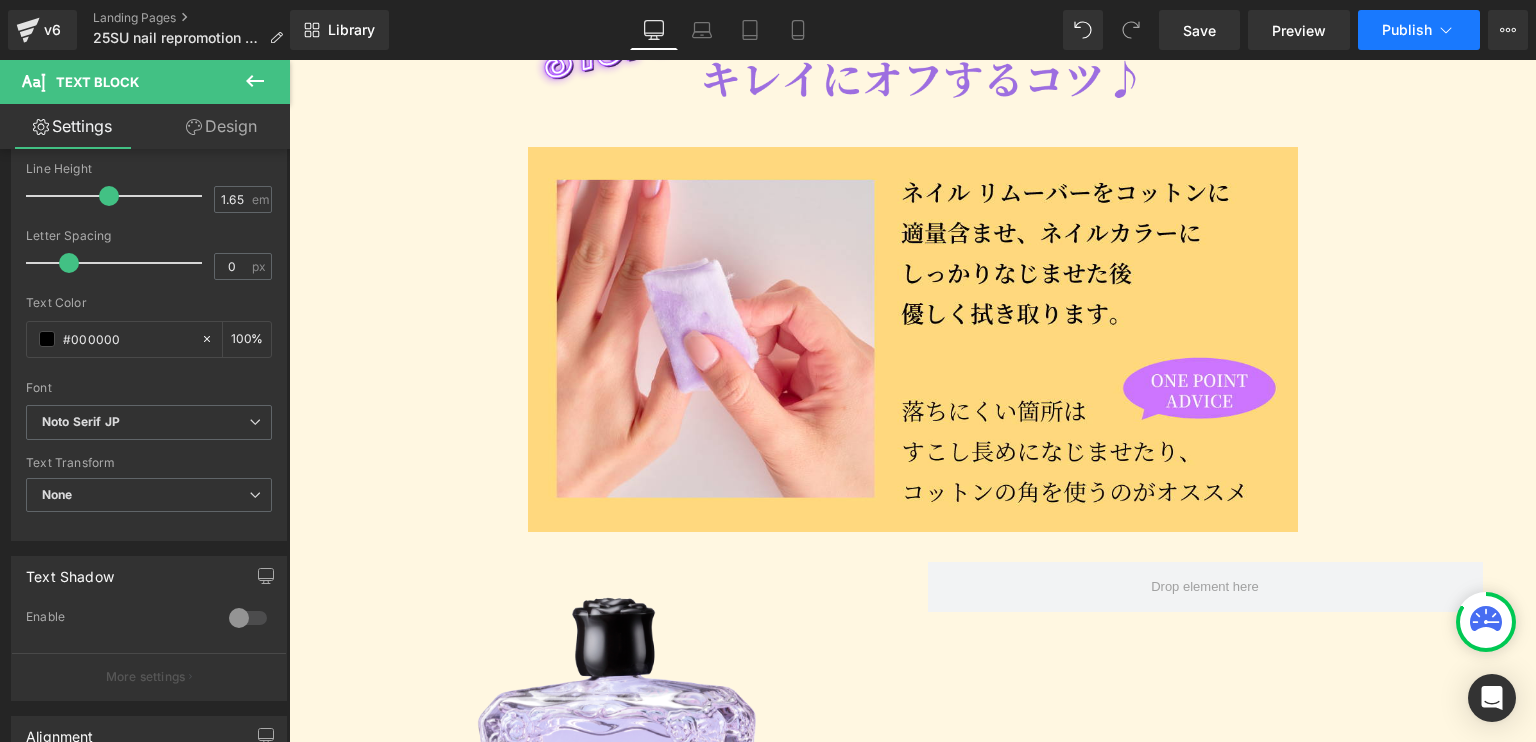 click on "Publish" at bounding box center (1407, 30) 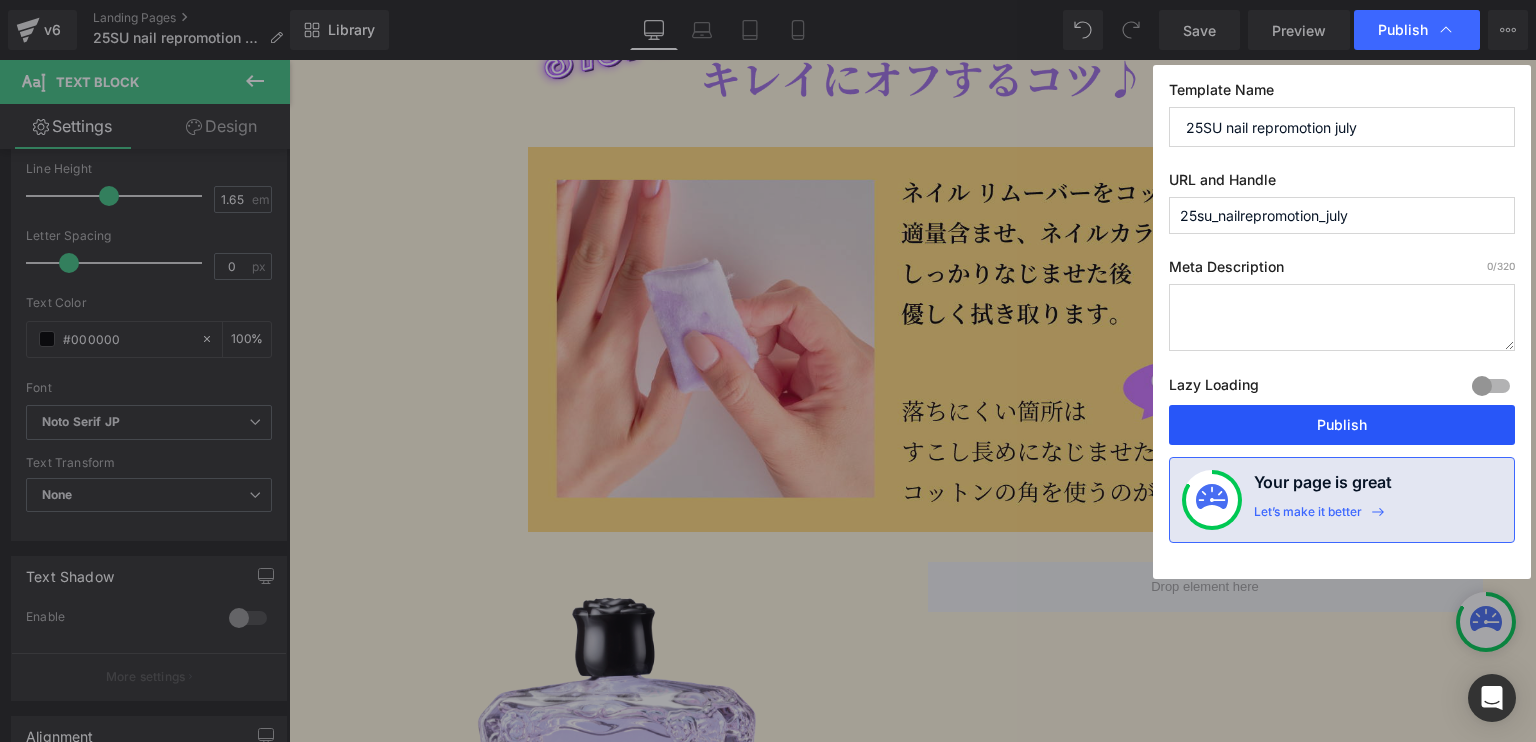 click on "Publish" at bounding box center [1342, 425] 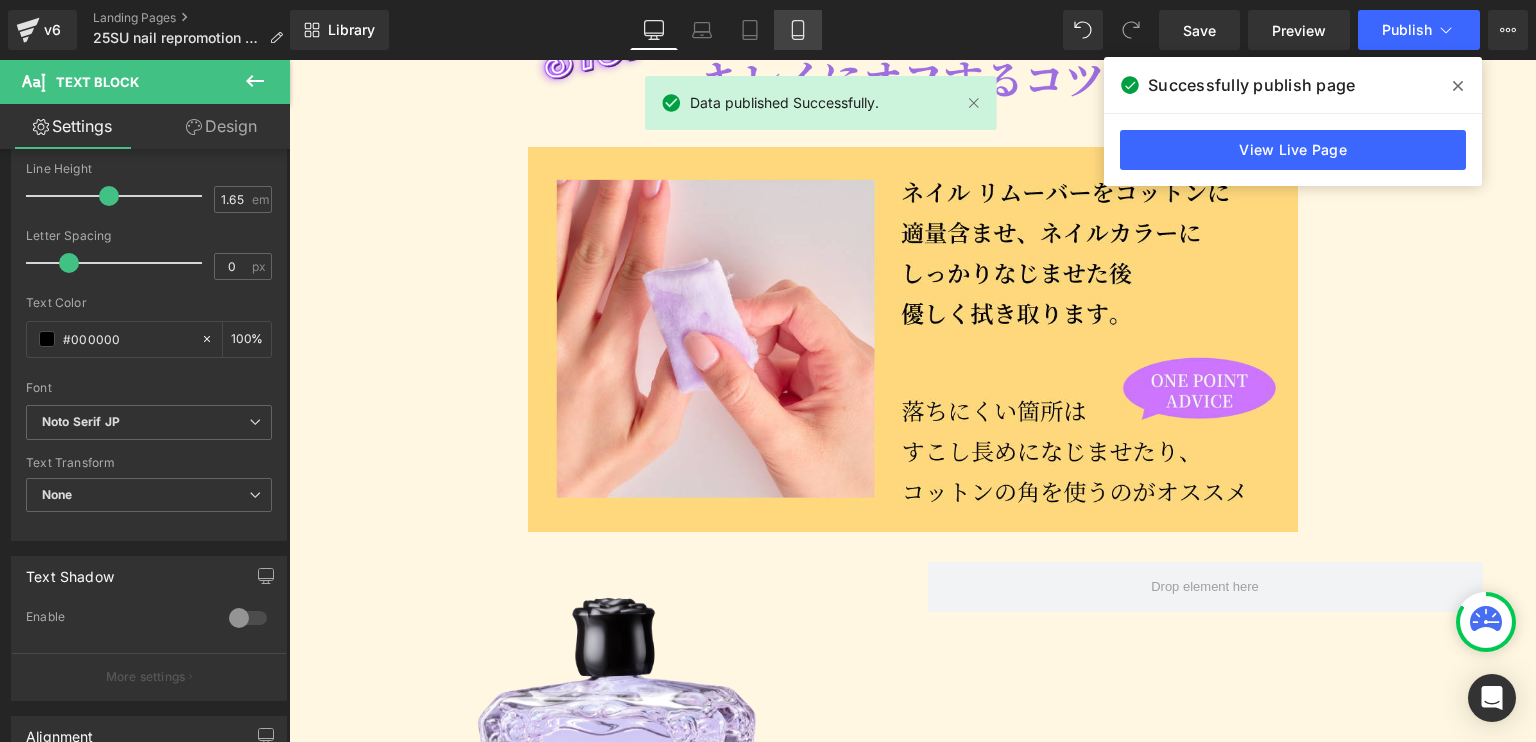 click 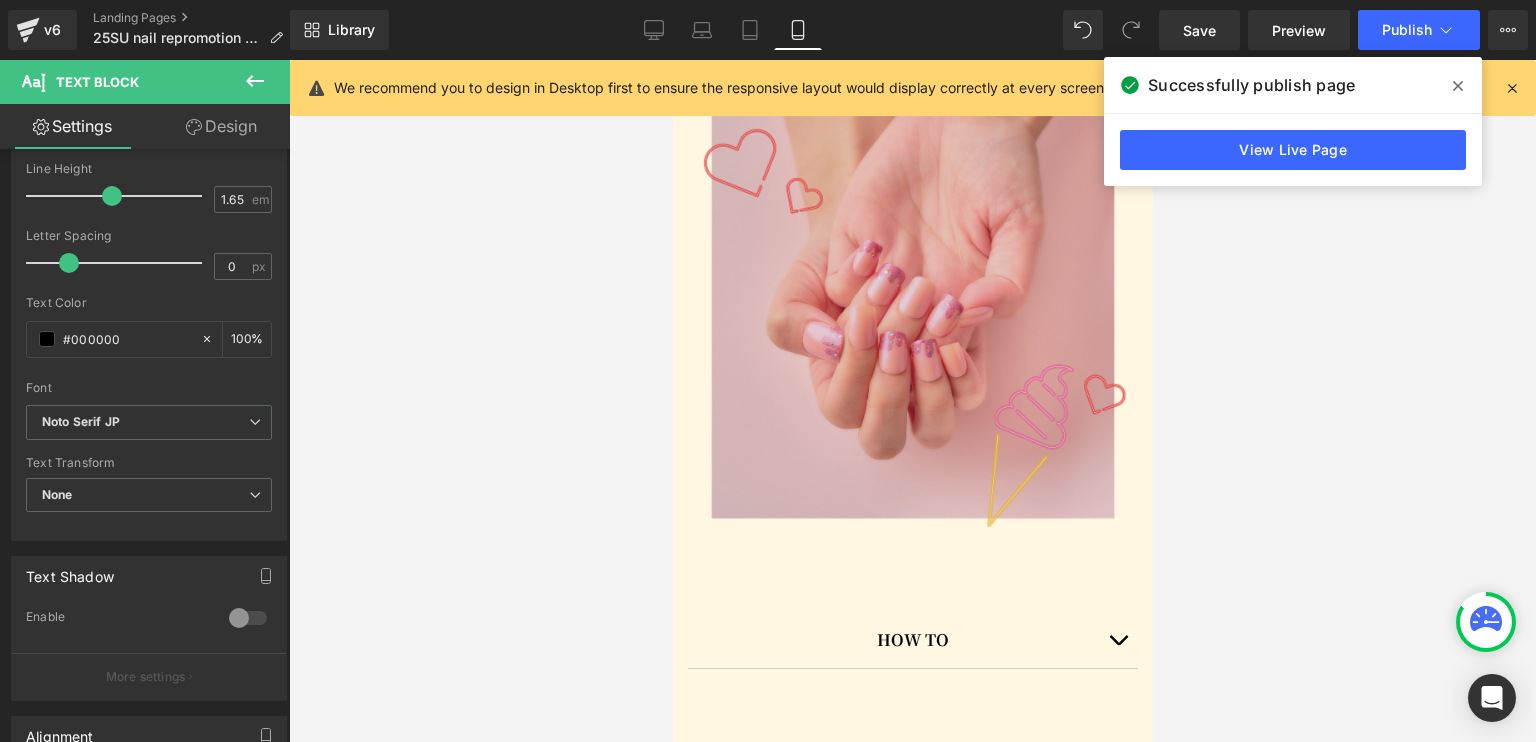 scroll, scrollTop: 1633, scrollLeft: 0, axis: vertical 